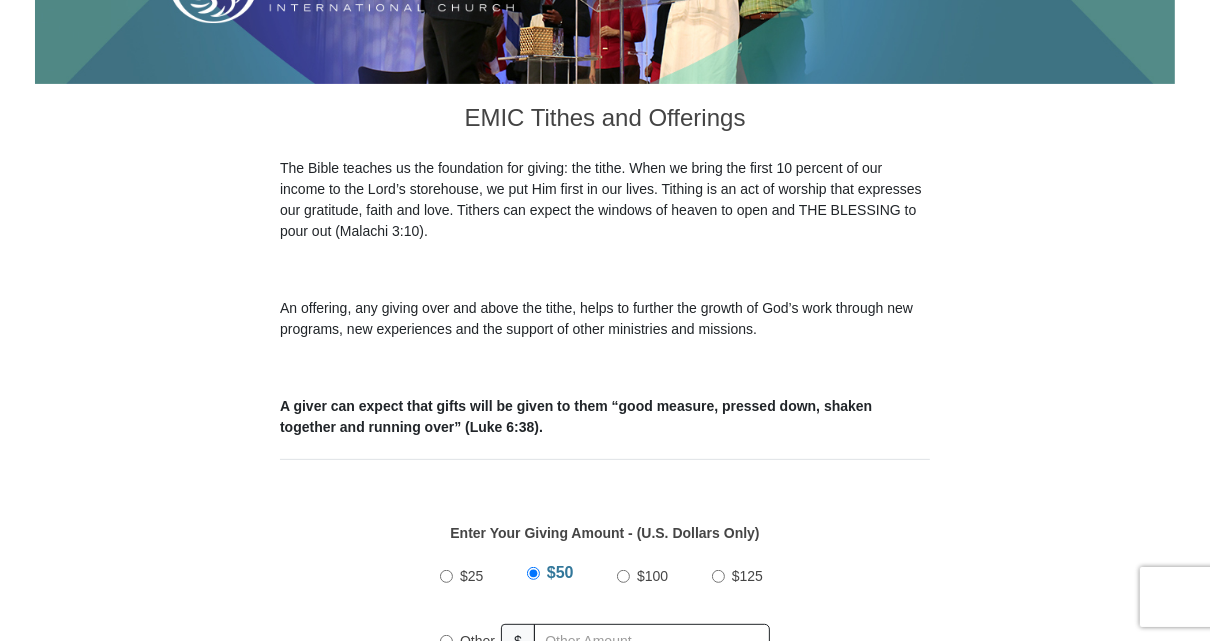 scroll, scrollTop: 699, scrollLeft: 0, axis: vertical 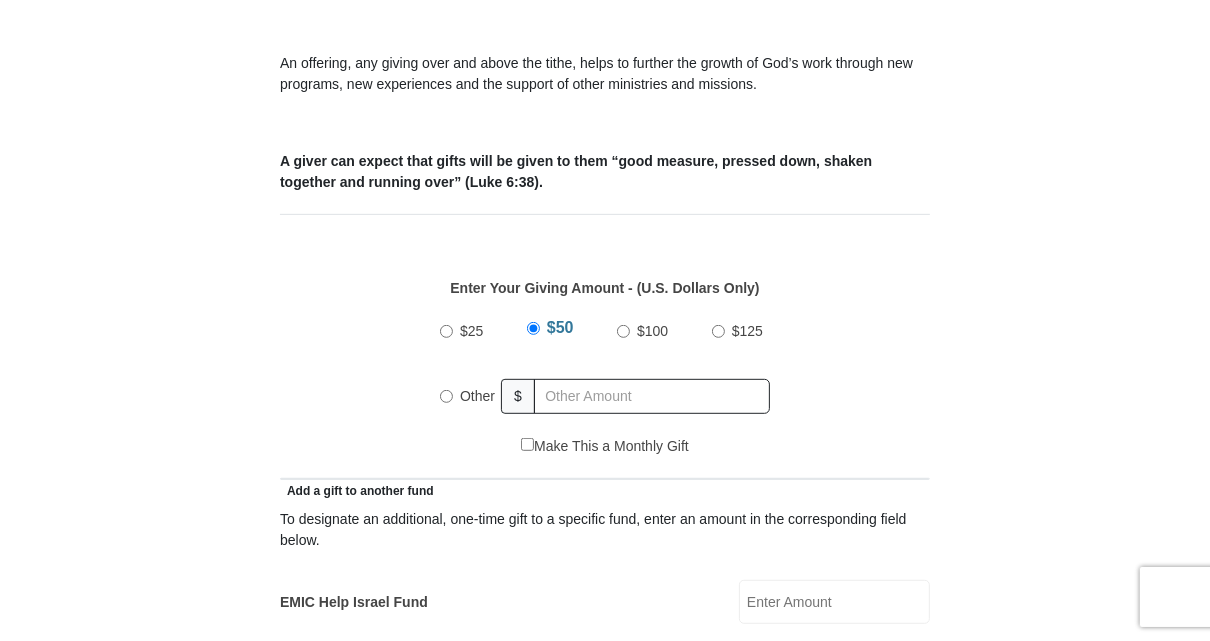 click on "Other" at bounding box center (446, 396) 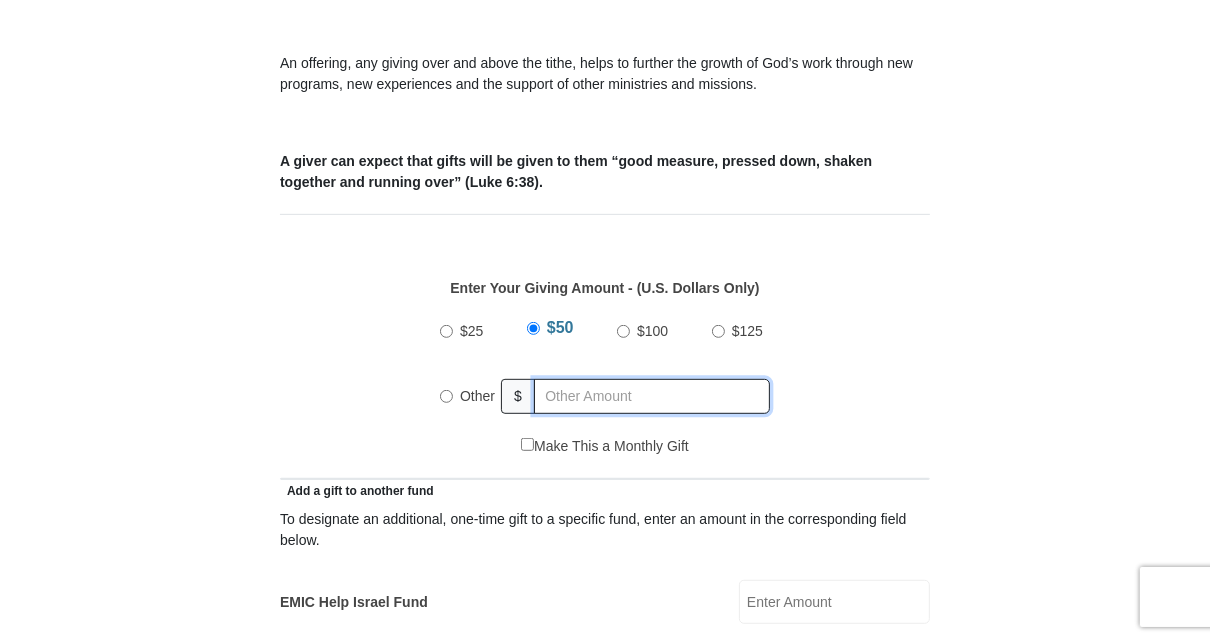 radio on "true" 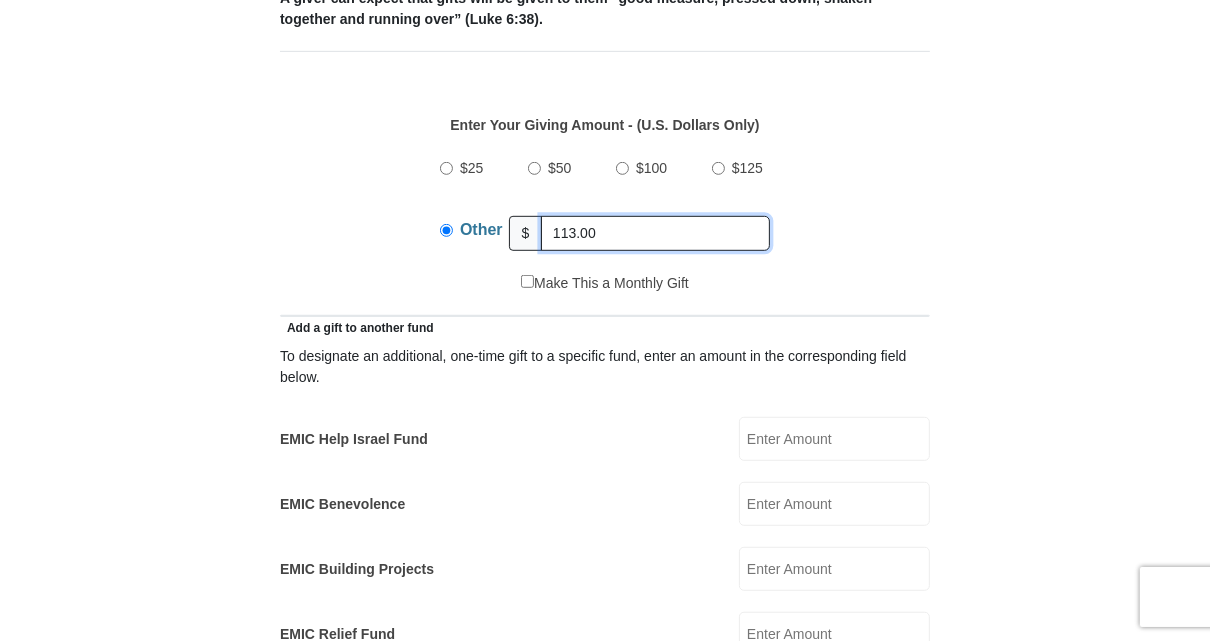 scroll, scrollTop: 900, scrollLeft: 0, axis: vertical 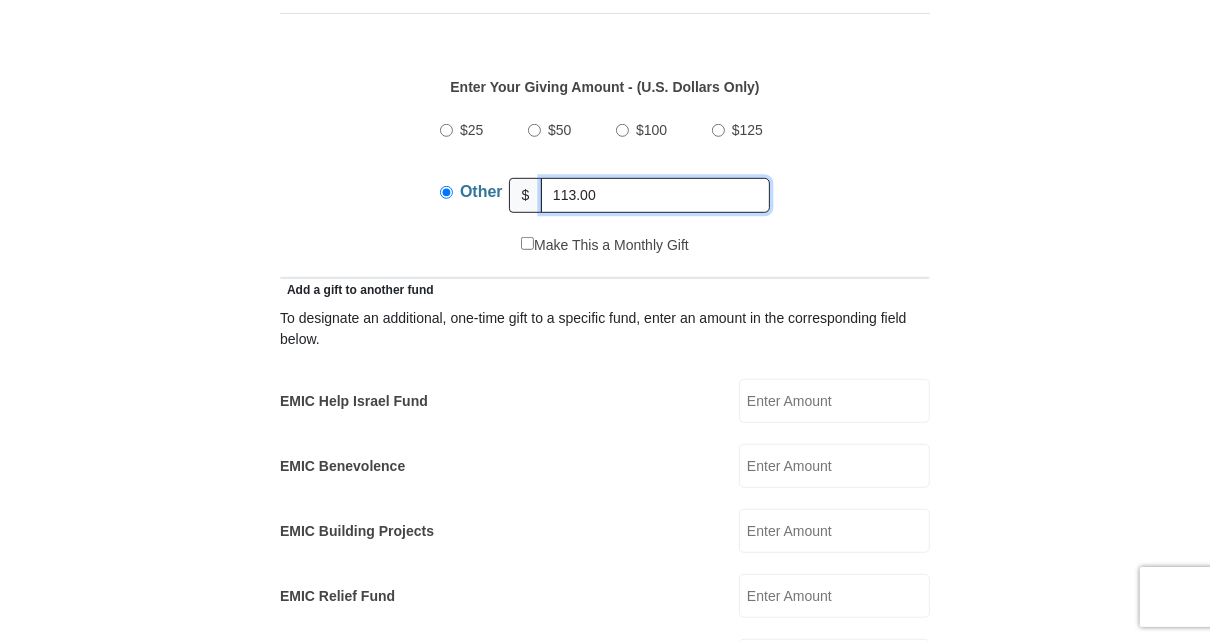 type on "113.00" 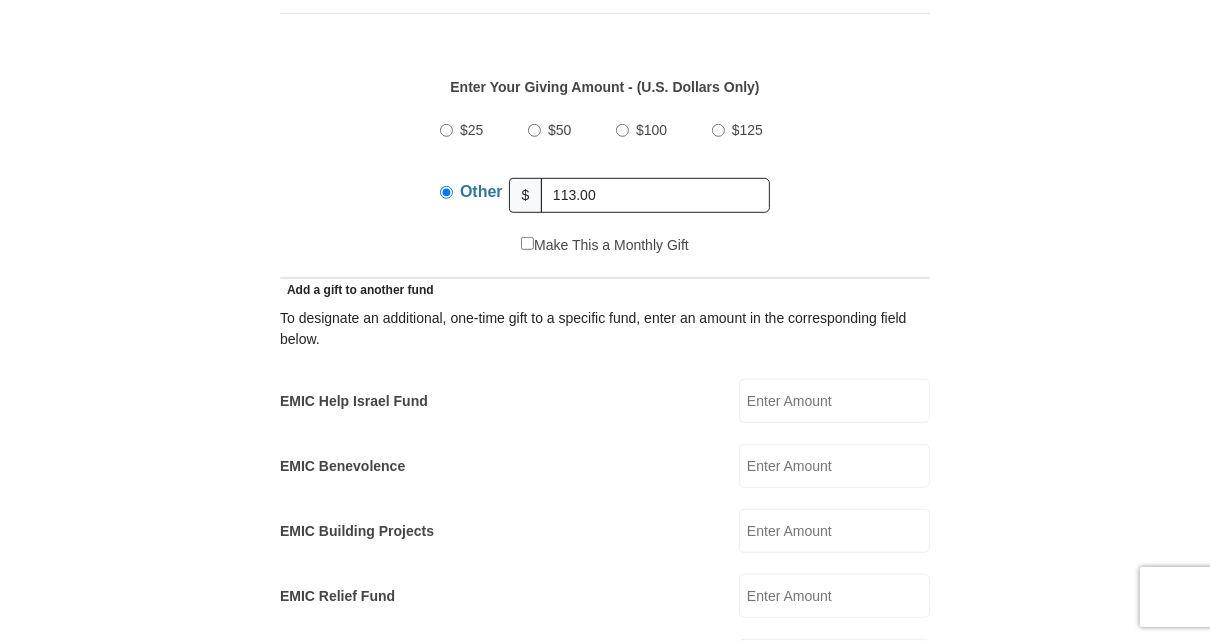 click on "EMIC Help Israel Fund" at bounding box center (834, 401) 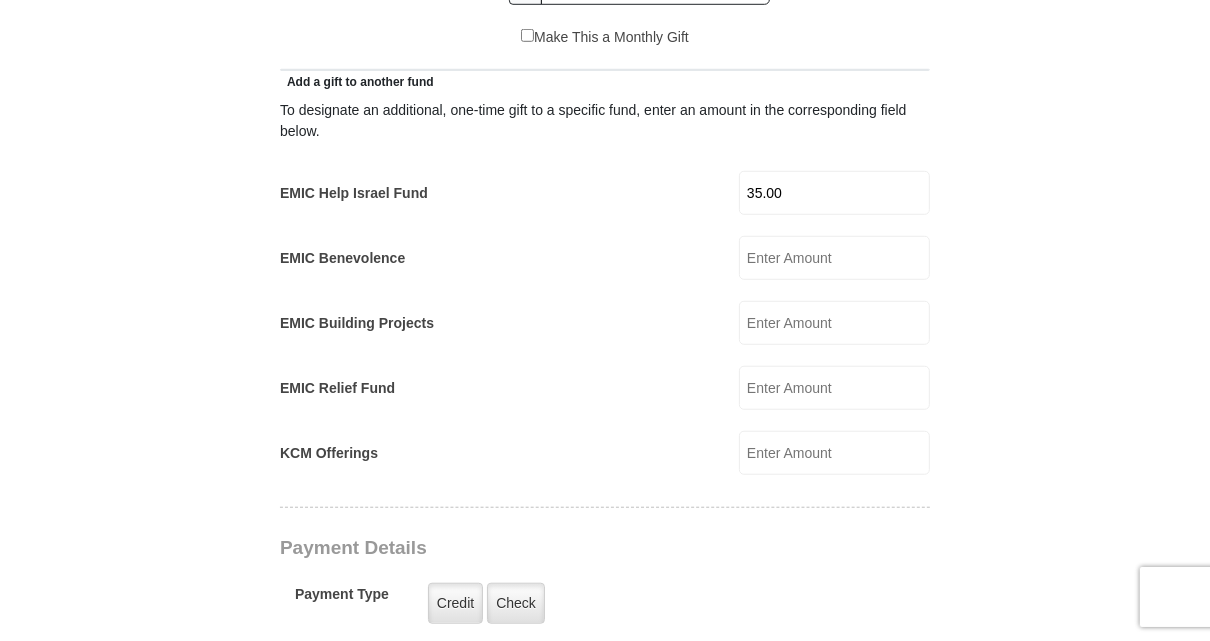 scroll, scrollTop: 1300, scrollLeft: 0, axis: vertical 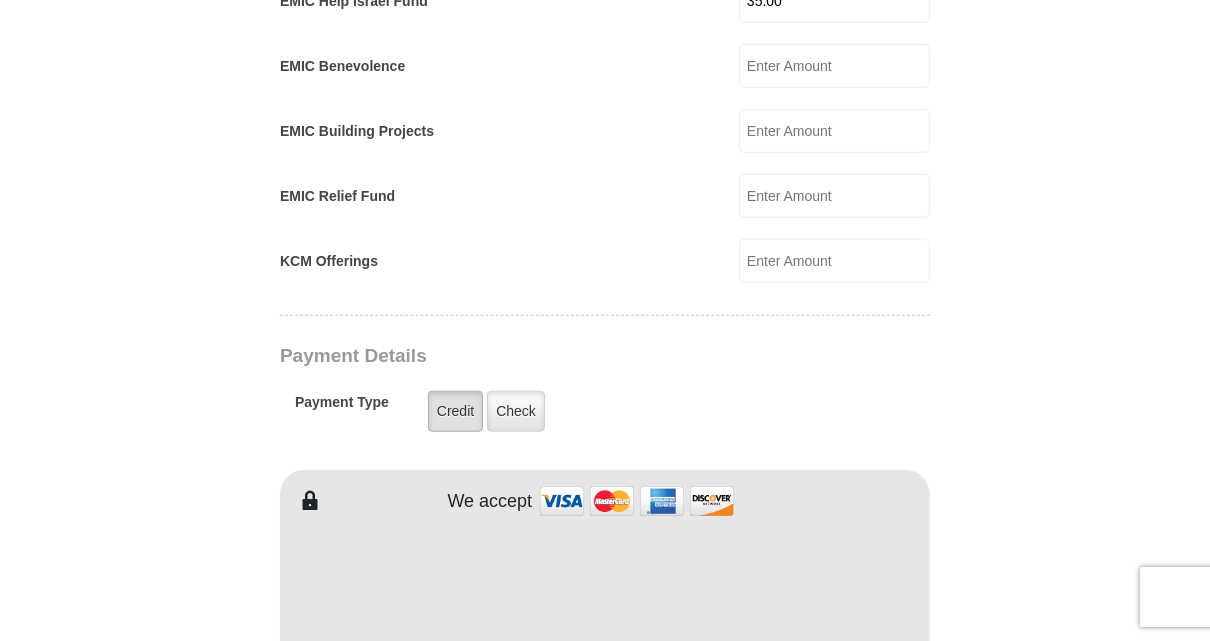 type on "35.00" 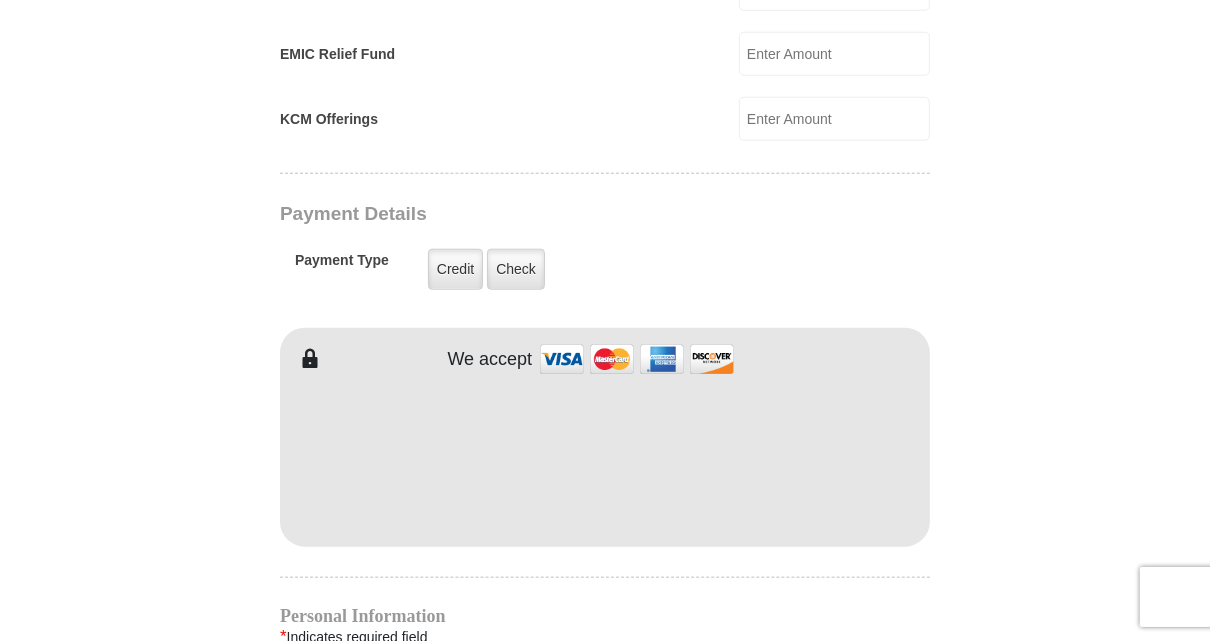 scroll, scrollTop: 1499, scrollLeft: 0, axis: vertical 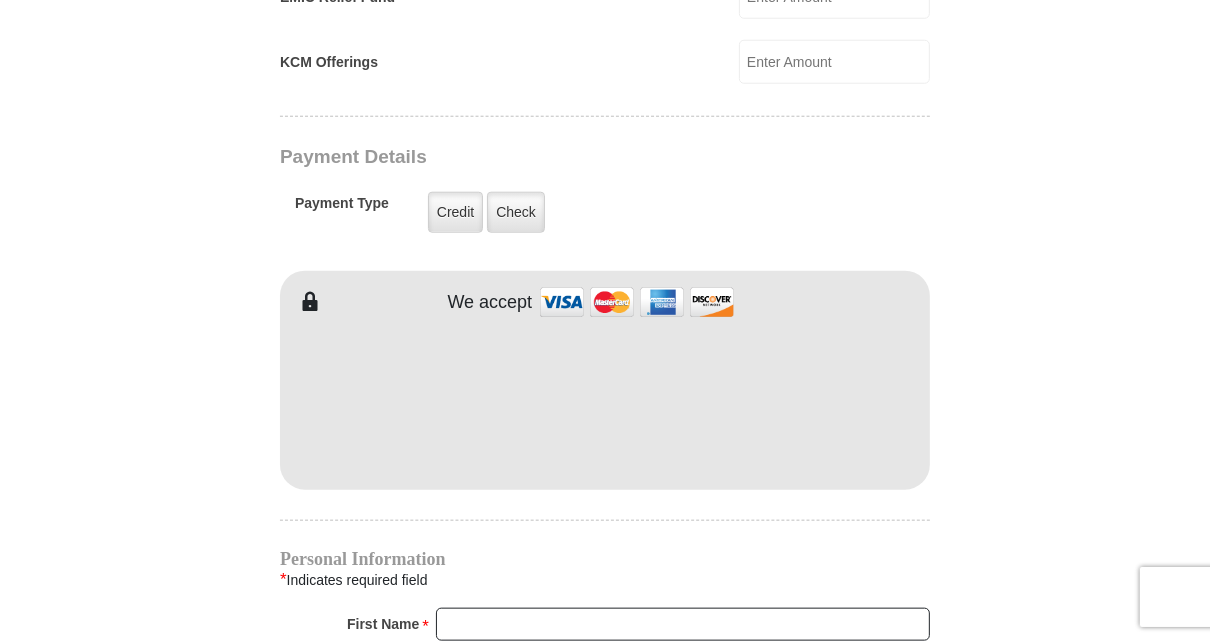 click on "Eagle Mountain International Church Online Giving
Because of gifts like yours, Eagle Mountain International Church, along with Kenneth Copeland Ministries, is able to reach out to every corner of the world.
EMIC Tithes and Offerings
The Bible teaches us the foundation for giving: the tithe. When we bring the first 10 percent of our income to the Lord’s storehouse, we put Him first in our lives. Tithing is an act of worship that expresses our gratitude, faith and love. Tithers can expect the windows of heaven to open and THE BLESSING to pour out (Malachi 3:10).
An offering, any giving over and above the tithe, helps to further the growth of God’s work through new programs, new experiences and the support of other ministries and missions.
$" at bounding box center (605, 48) 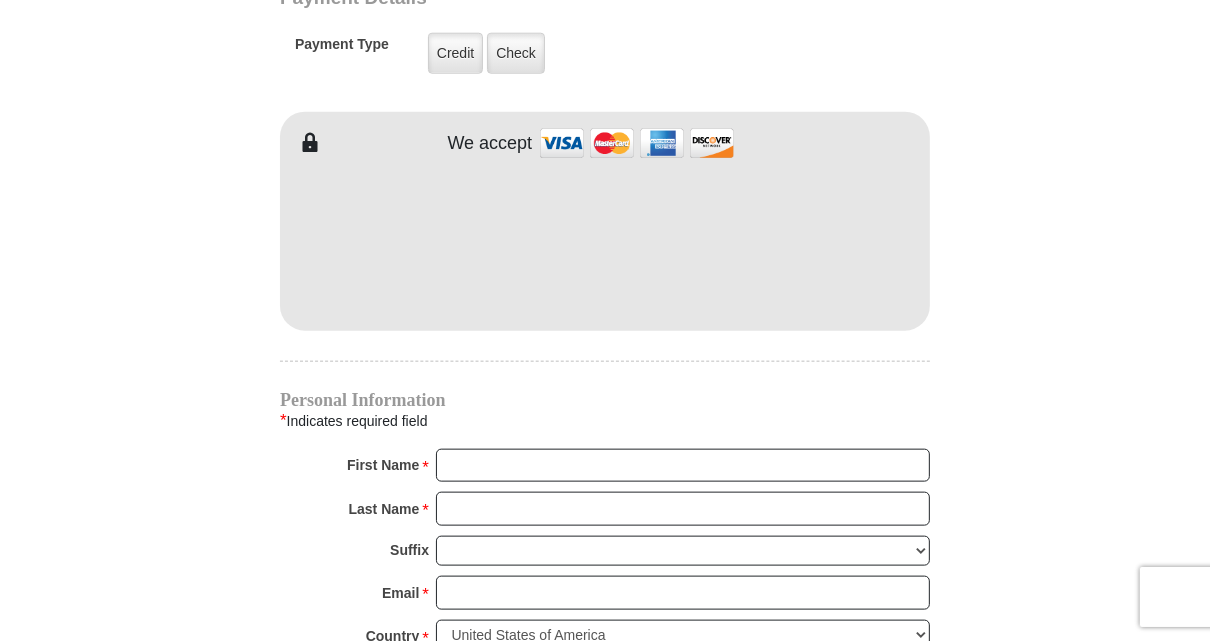 scroll, scrollTop: 1700, scrollLeft: 0, axis: vertical 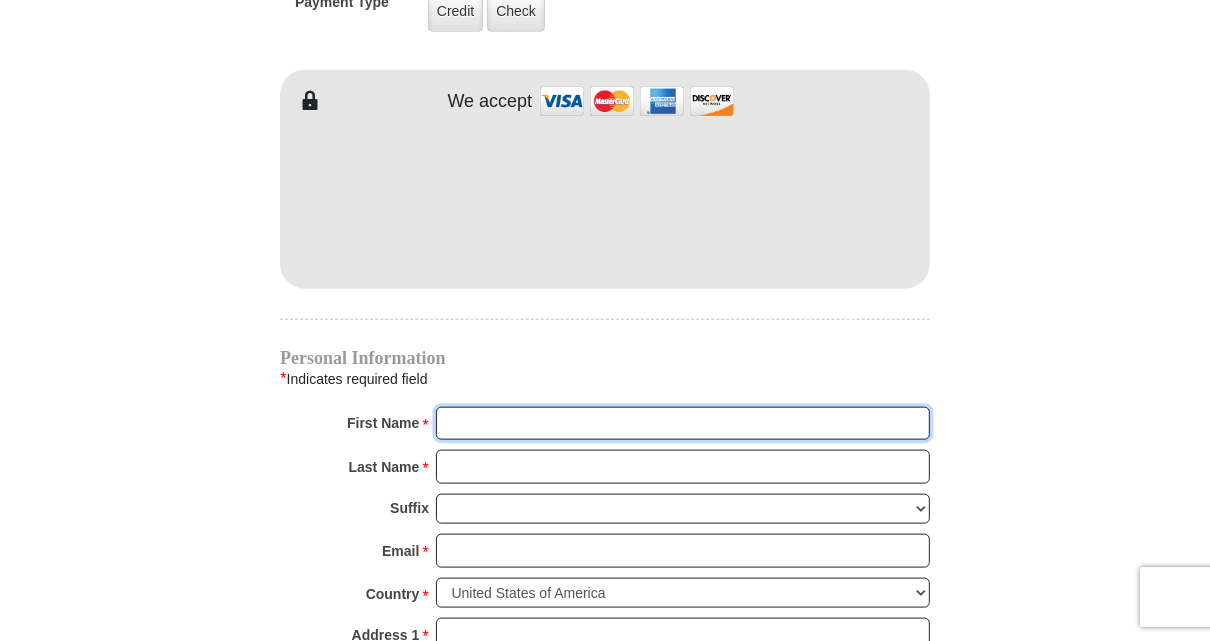 click on "First Name
*" at bounding box center [683, 424] 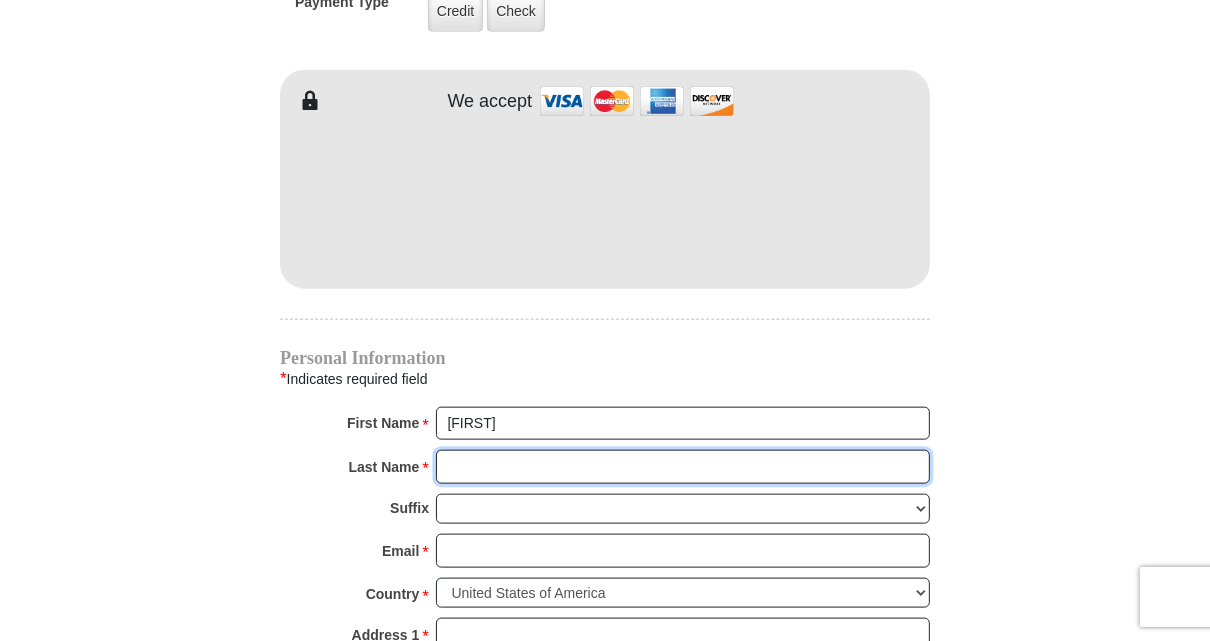 type on "Ousley" 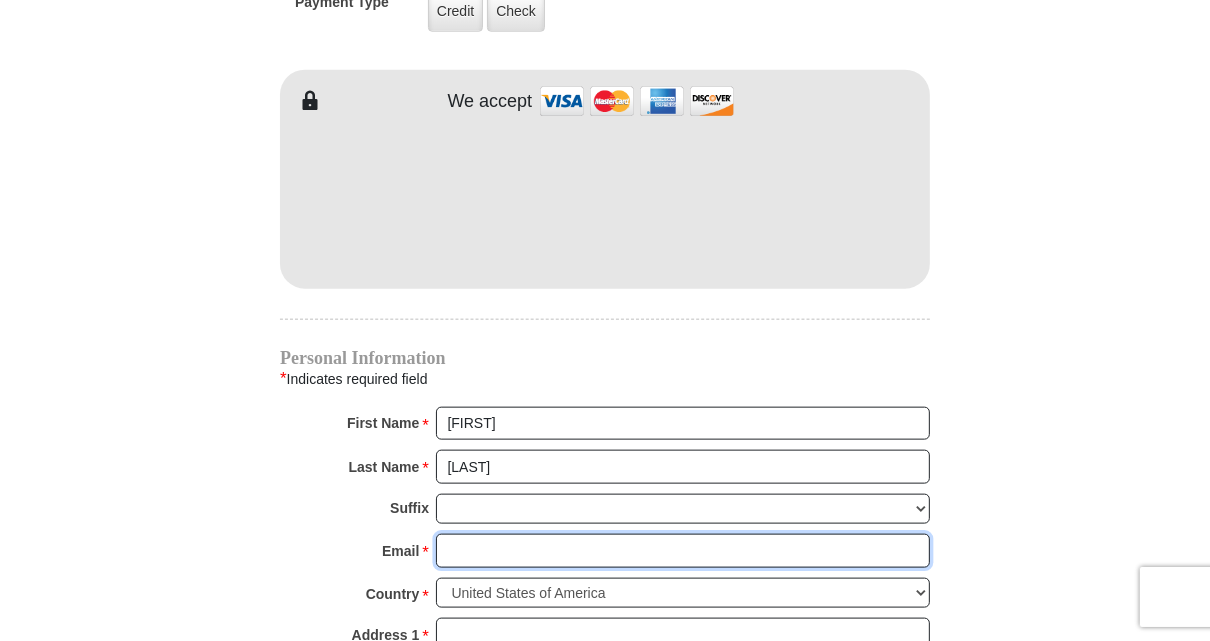 type on "cindyousley@aol.com" 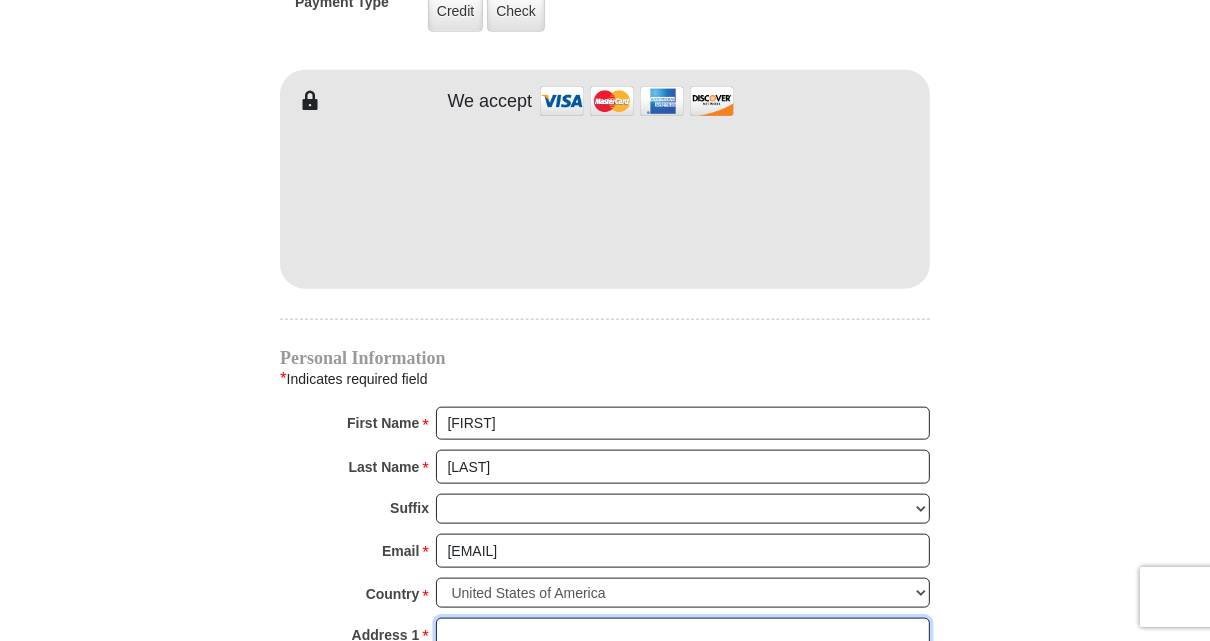 type on "199 West Kansas Street" 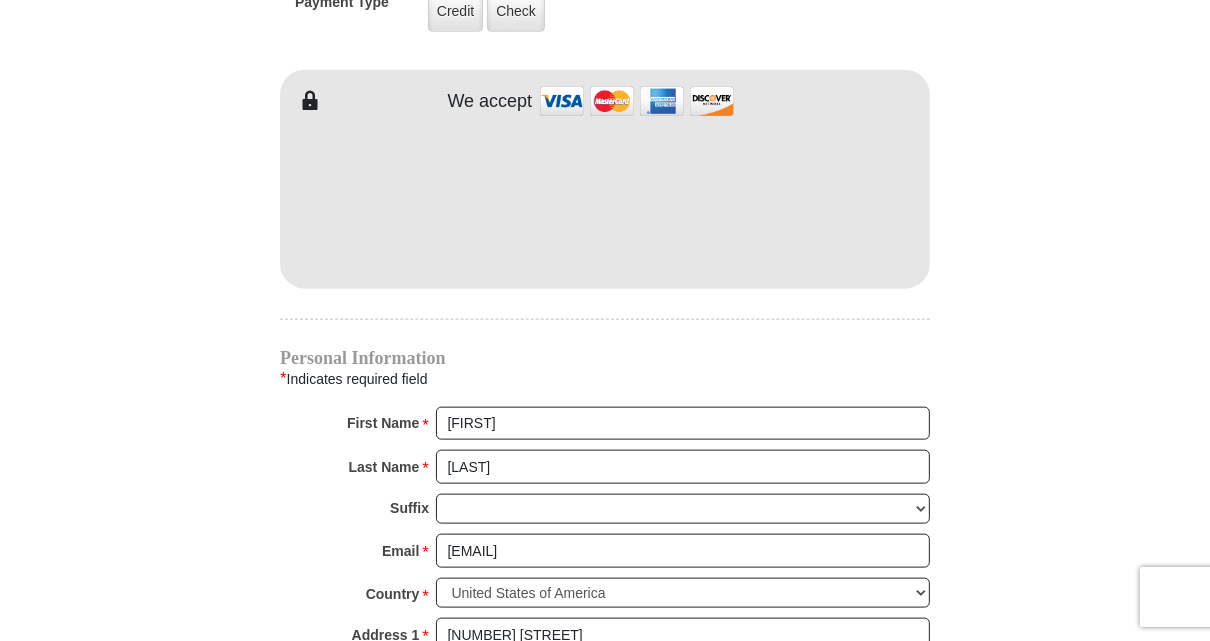 type on "VAN" 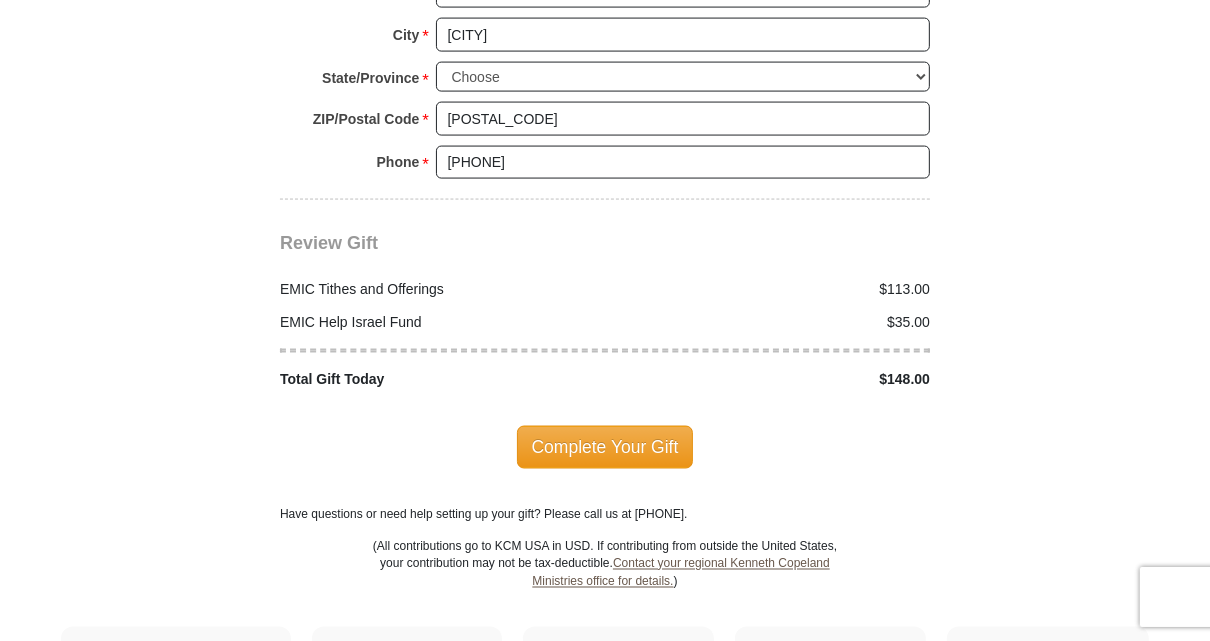 scroll, scrollTop: 2400, scrollLeft: 0, axis: vertical 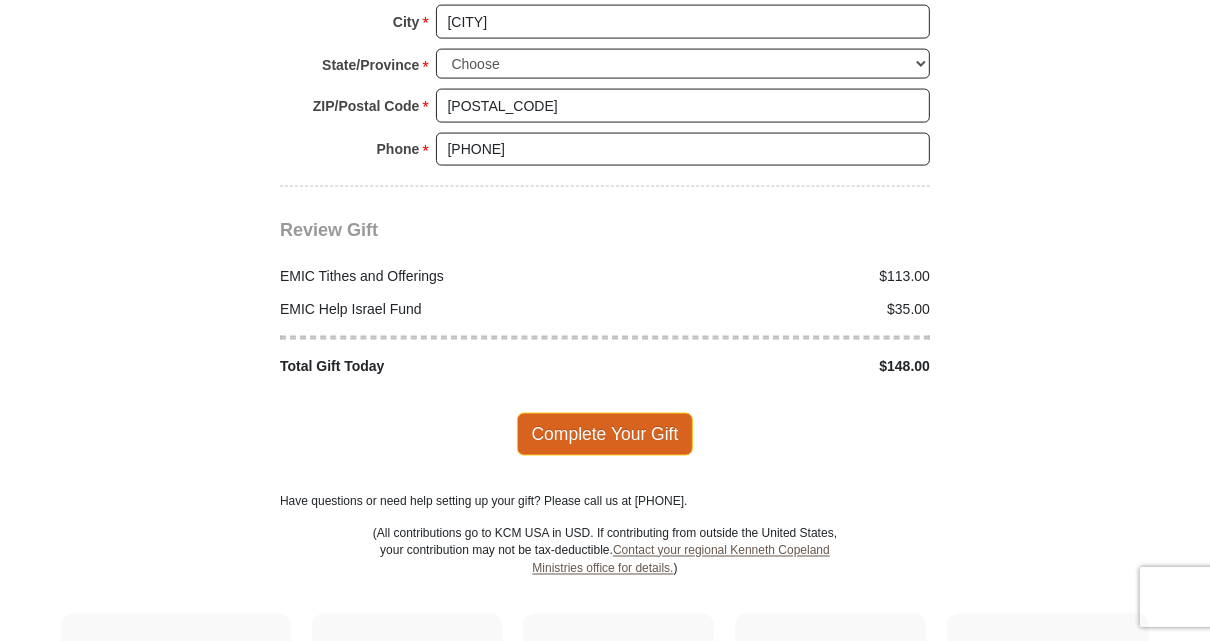 click on "Complete Your Gift" at bounding box center [605, 434] 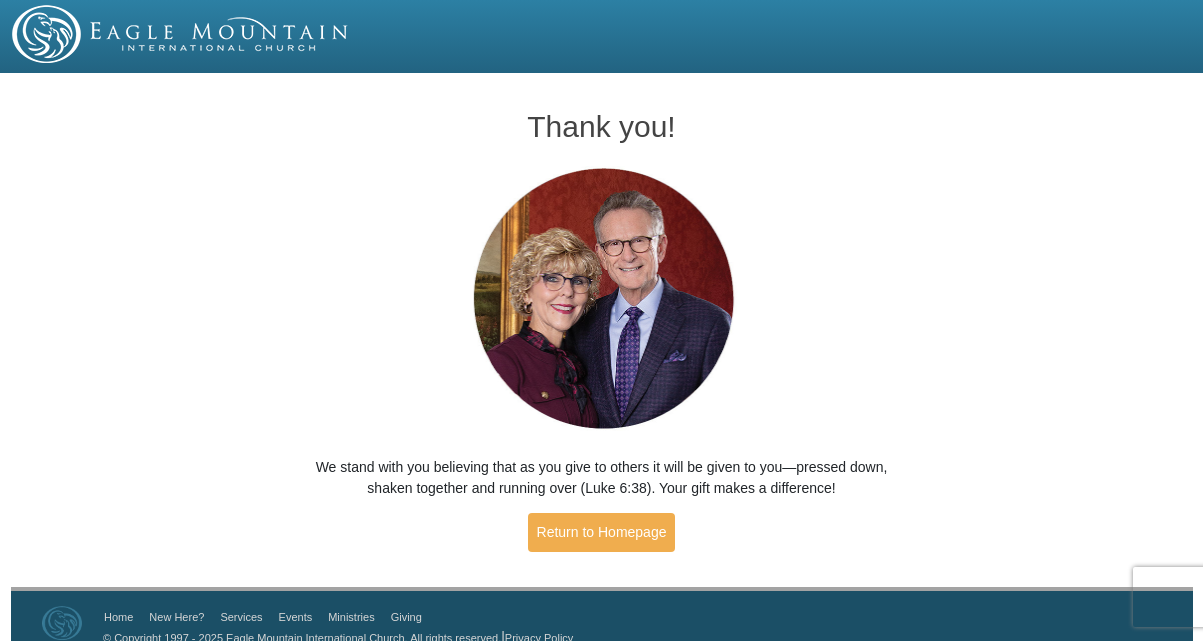 scroll, scrollTop: 0, scrollLeft: 0, axis: both 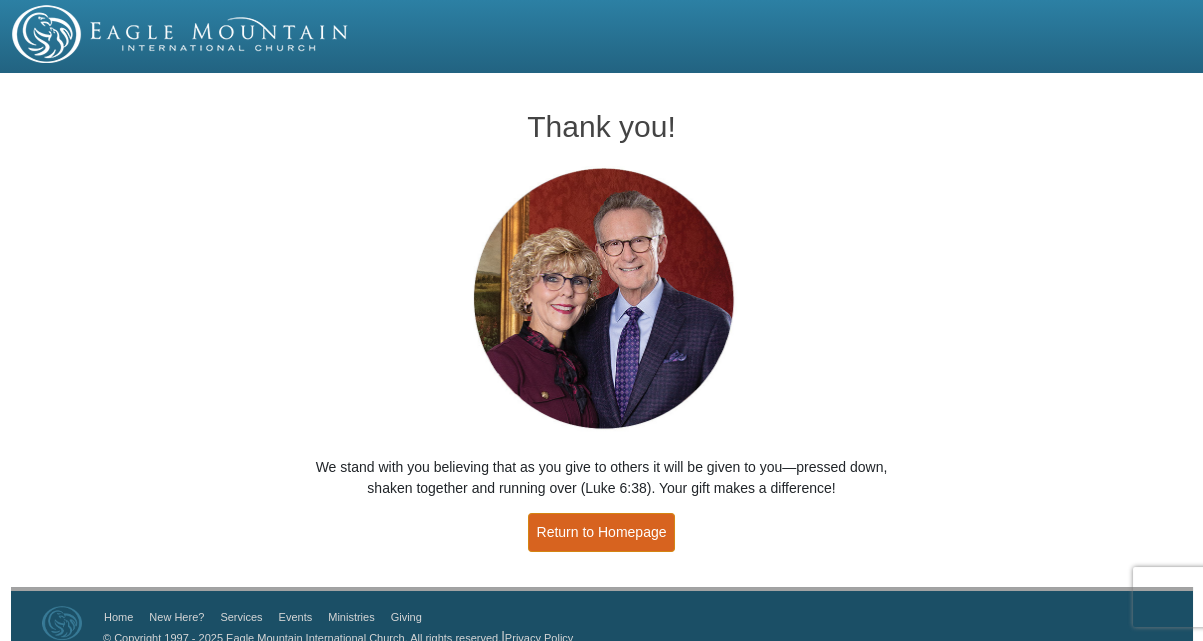 click on "Return to Homepage" at bounding box center (602, 532) 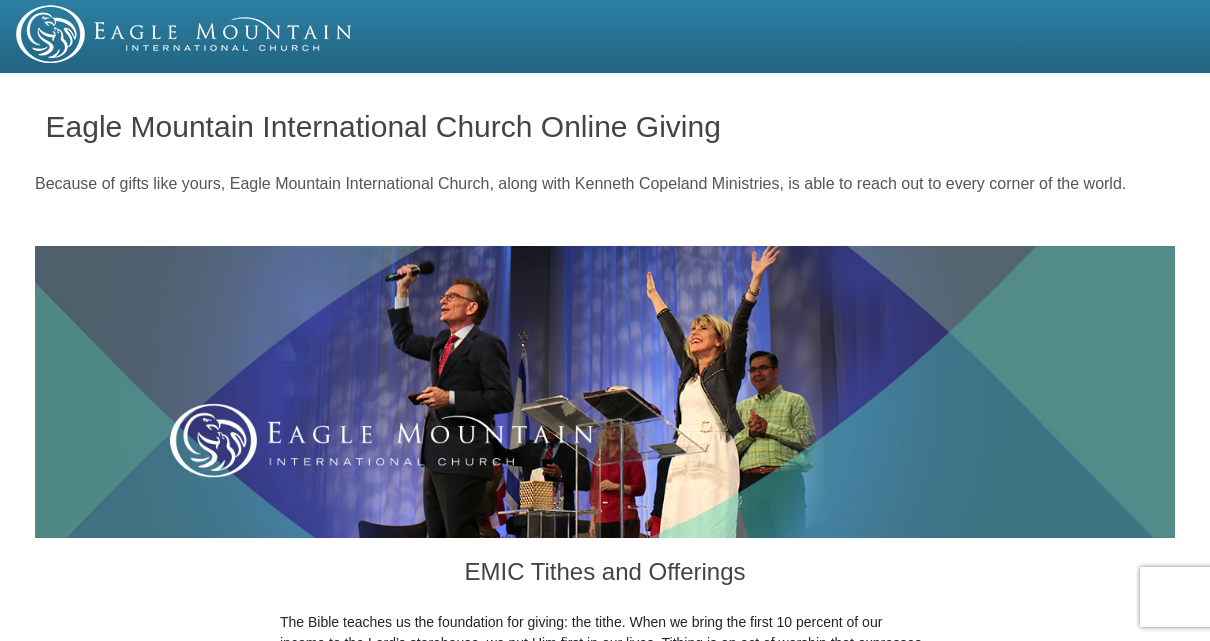 scroll, scrollTop: 0, scrollLeft: 0, axis: both 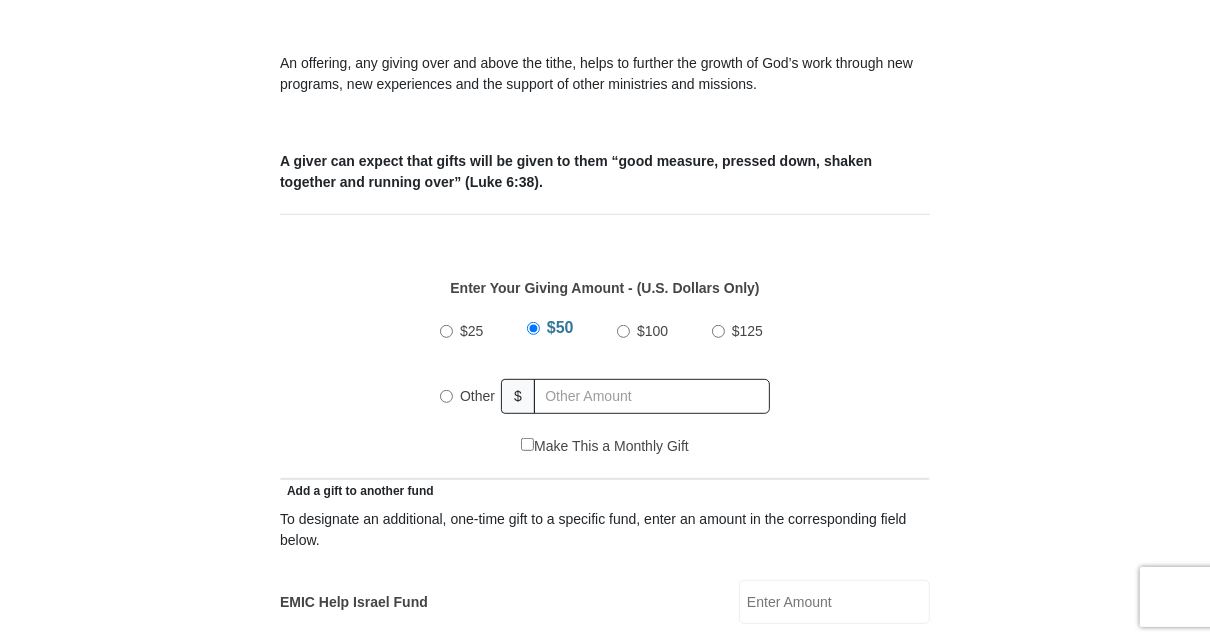 click on "Other" at bounding box center (446, 396) 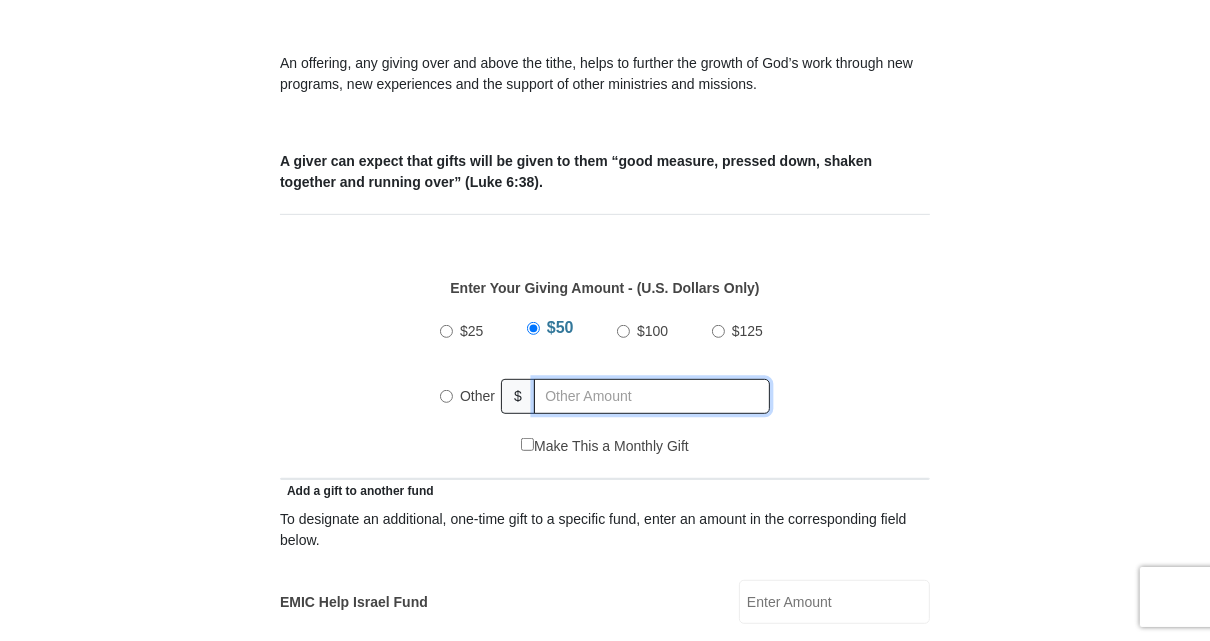 radio on "true" 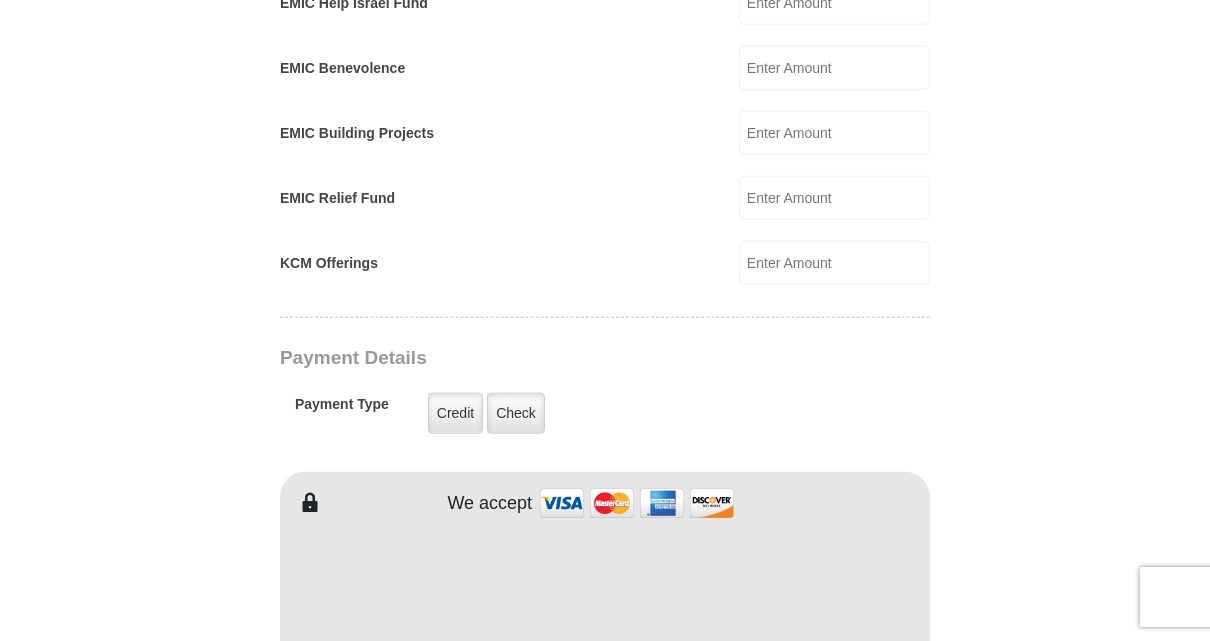scroll, scrollTop: 1499, scrollLeft: 0, axis: vertical 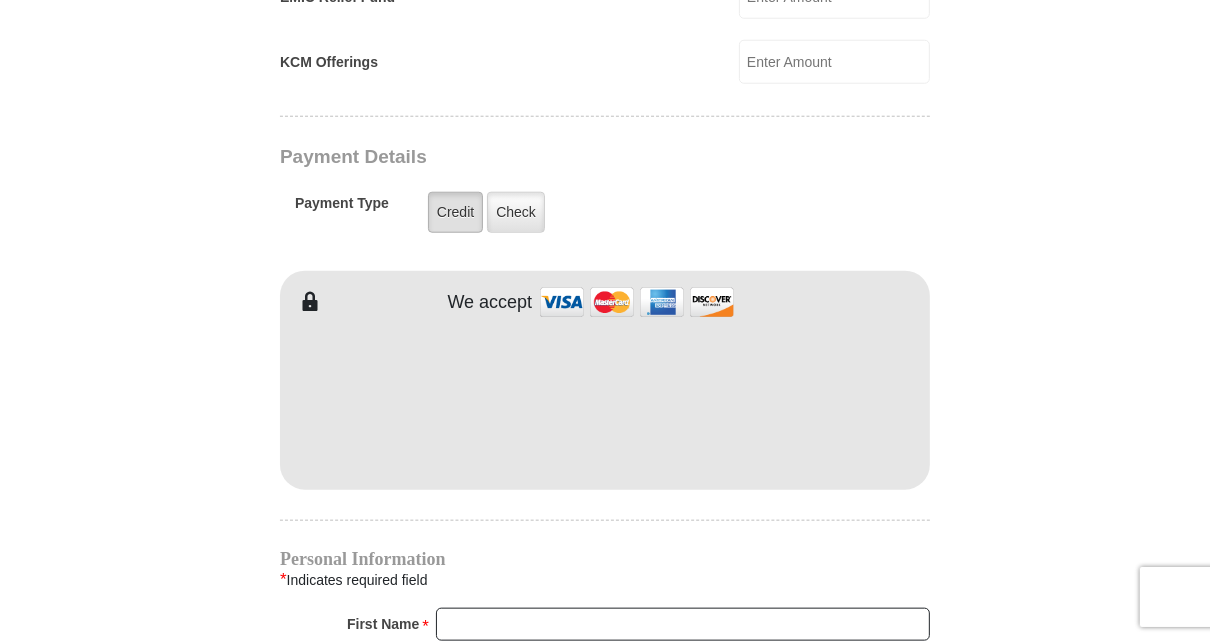 type on "46.00" 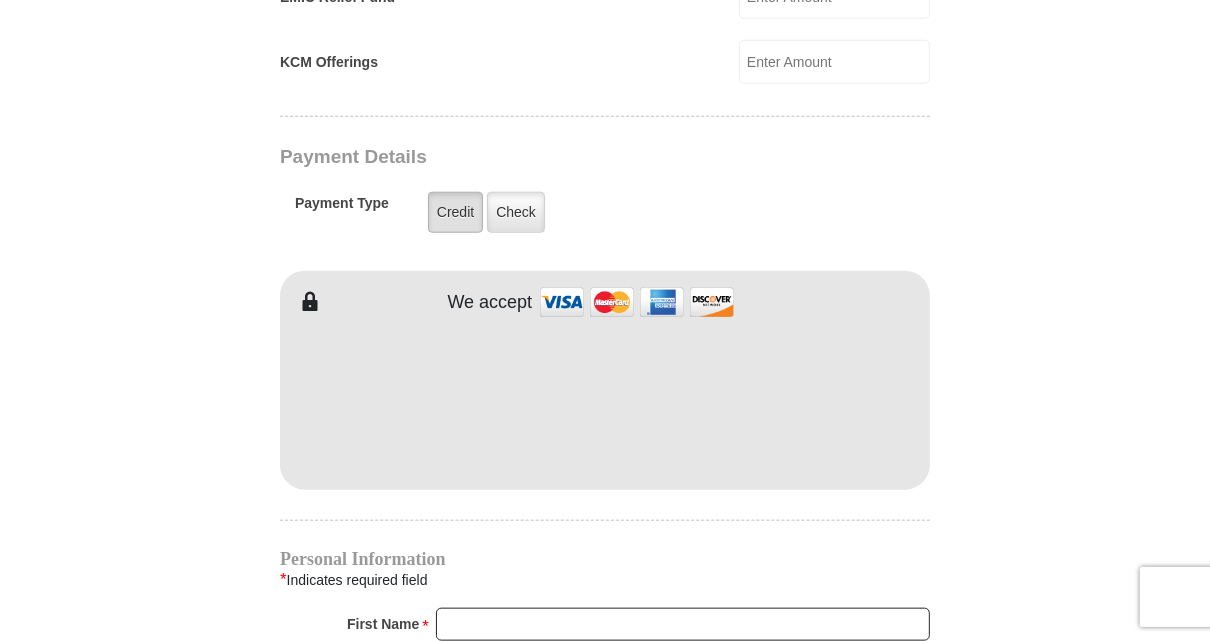click on "Credit" at bounding box center (455, 212) 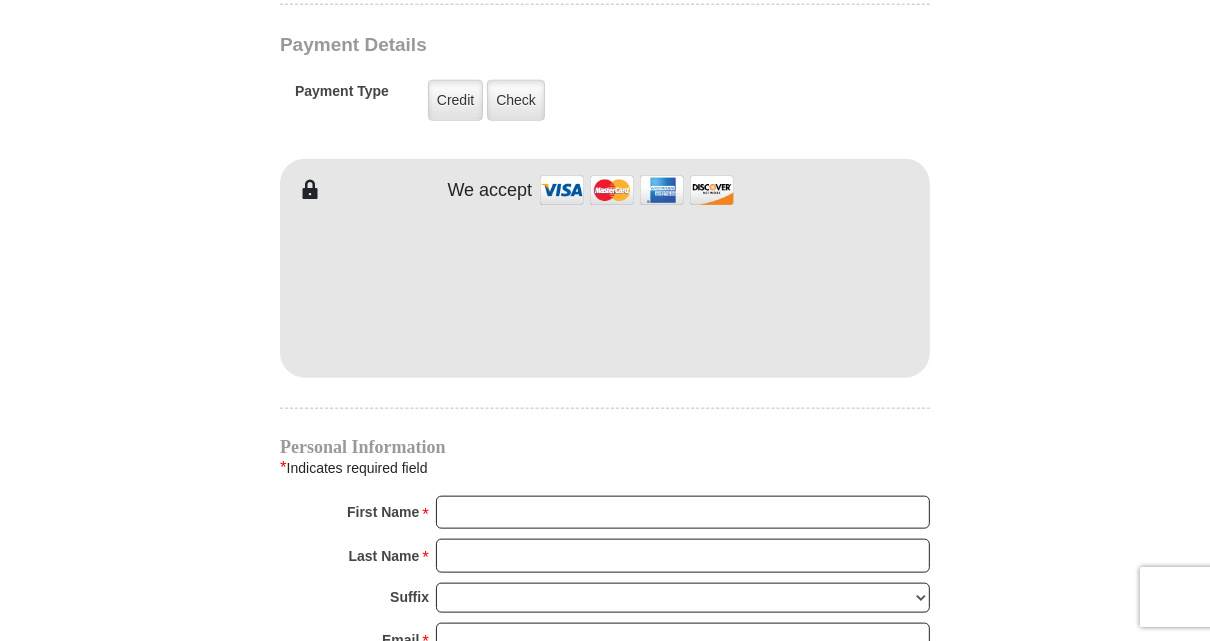 scroll, scrollTop: 1700, scrollLeft: 0, axis: vertical 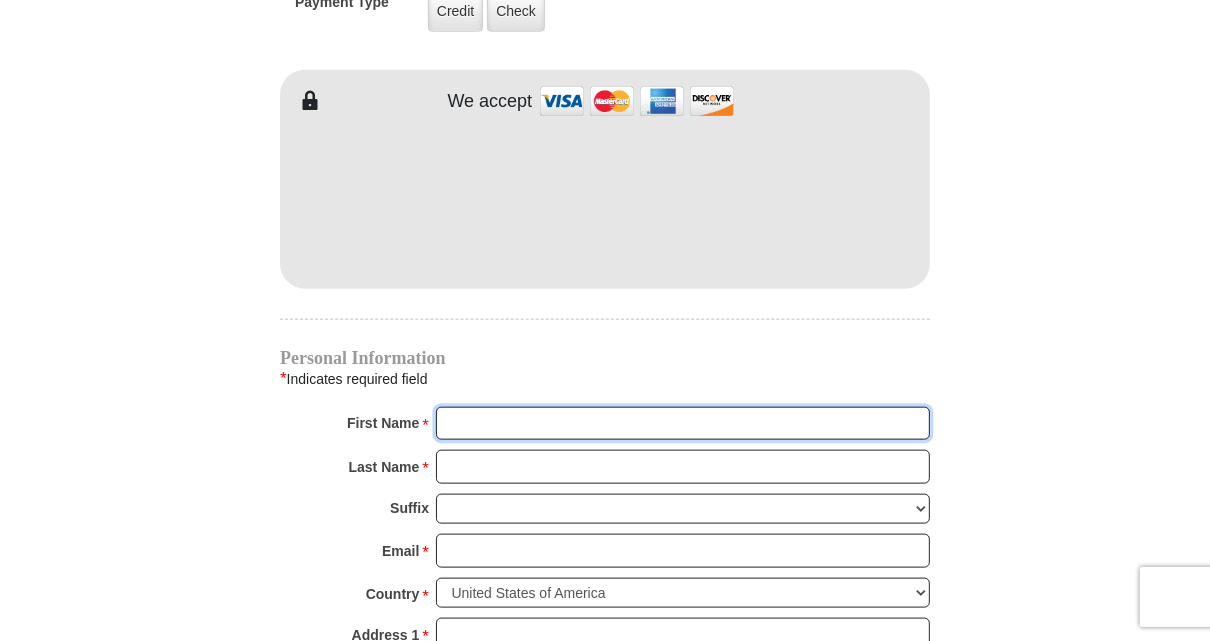 click on "First Name
*" at bounding box center (683, 424) 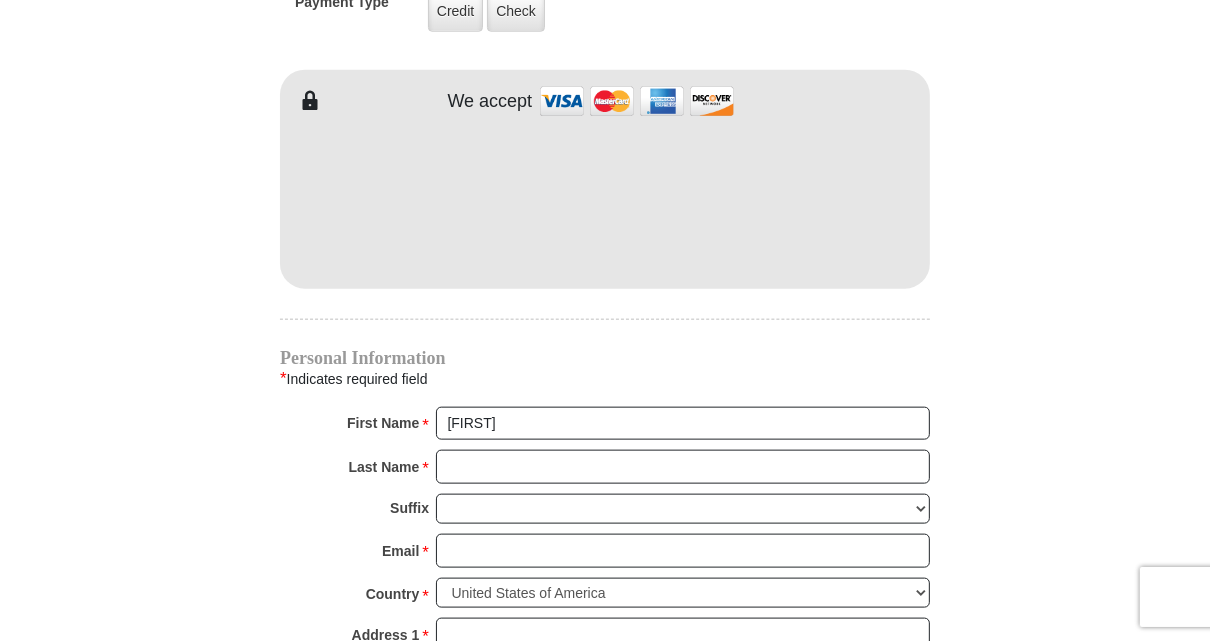type on "35.00" 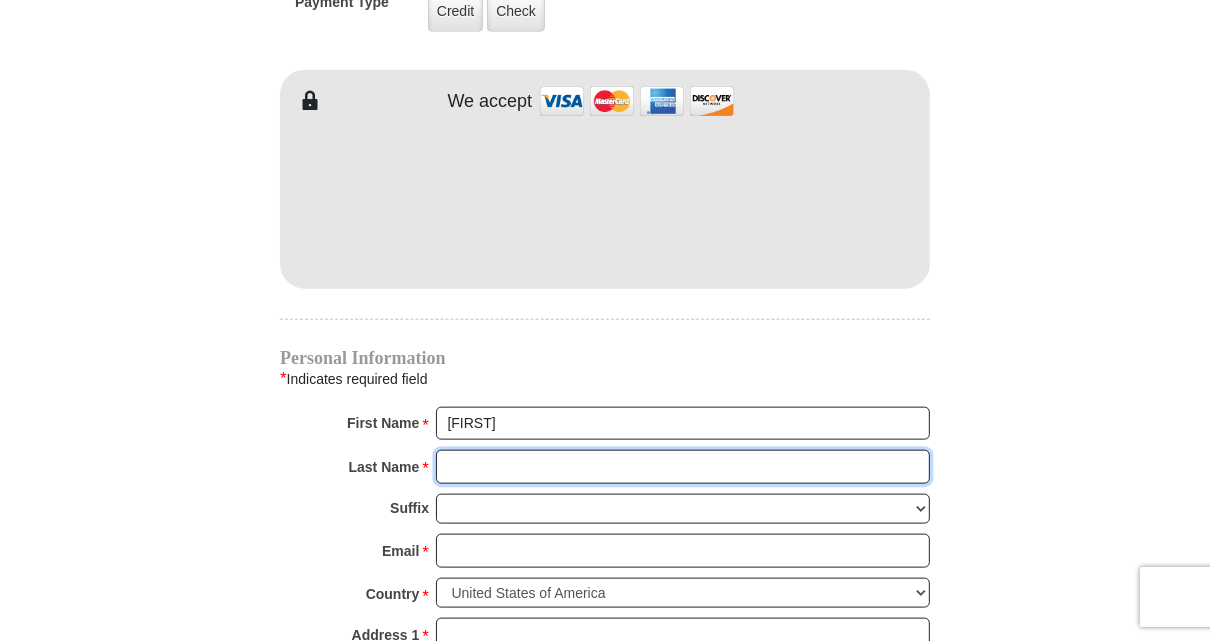 type on "Ousley" 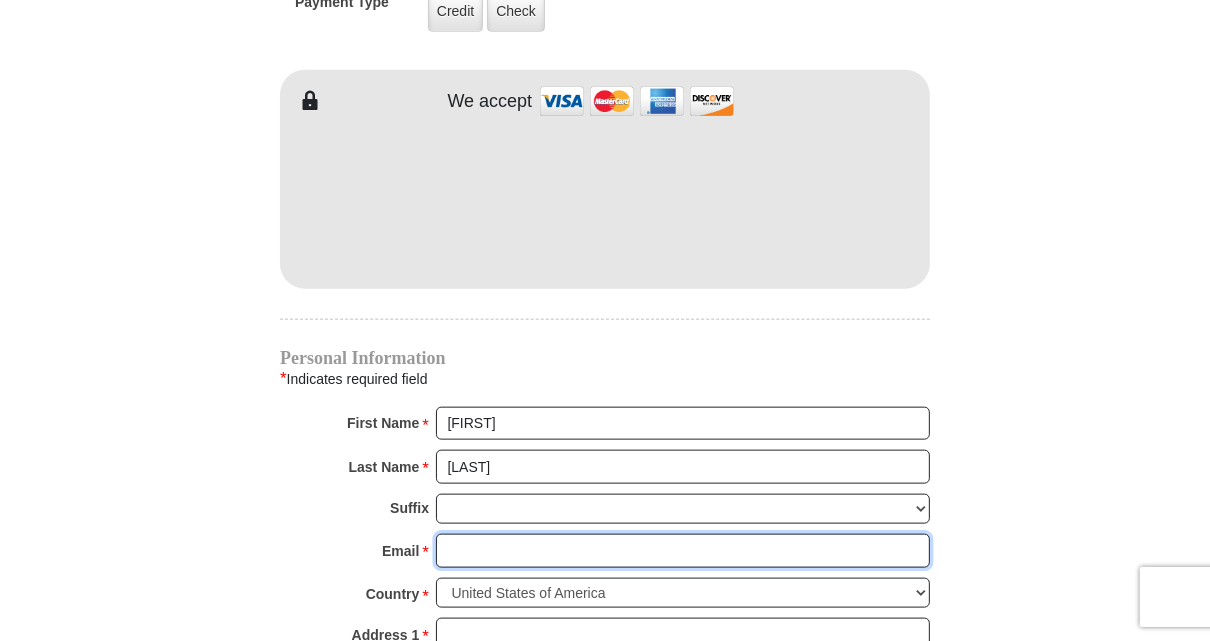 type on "cindyousley@aol.com" 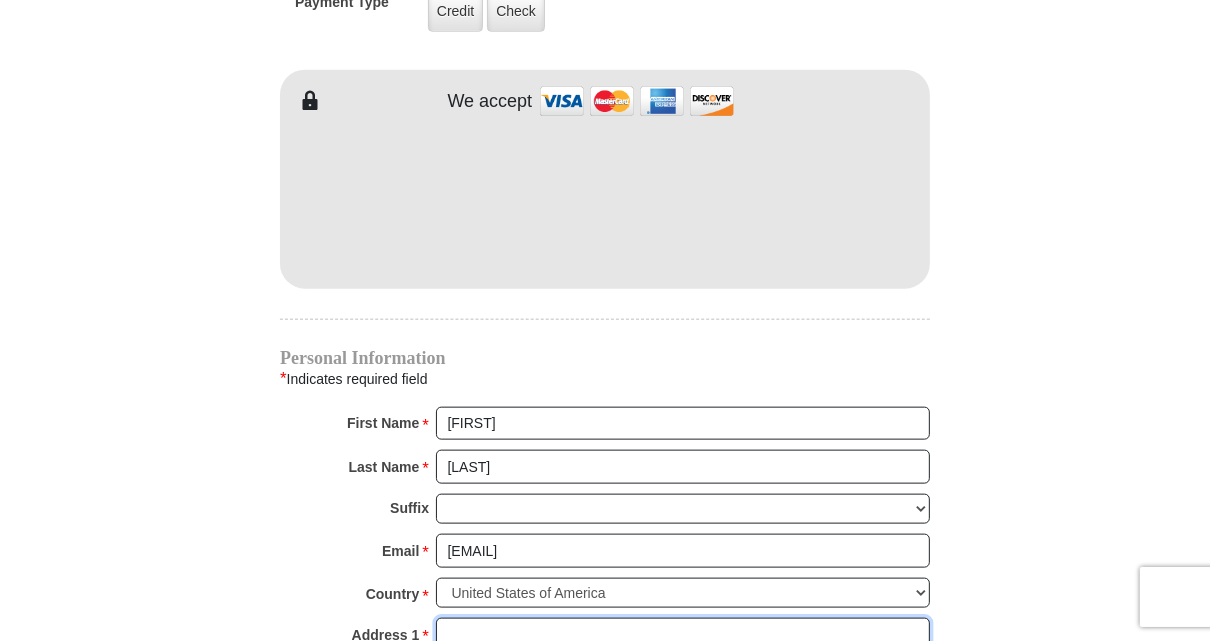 type on "199 West Kansas Street" 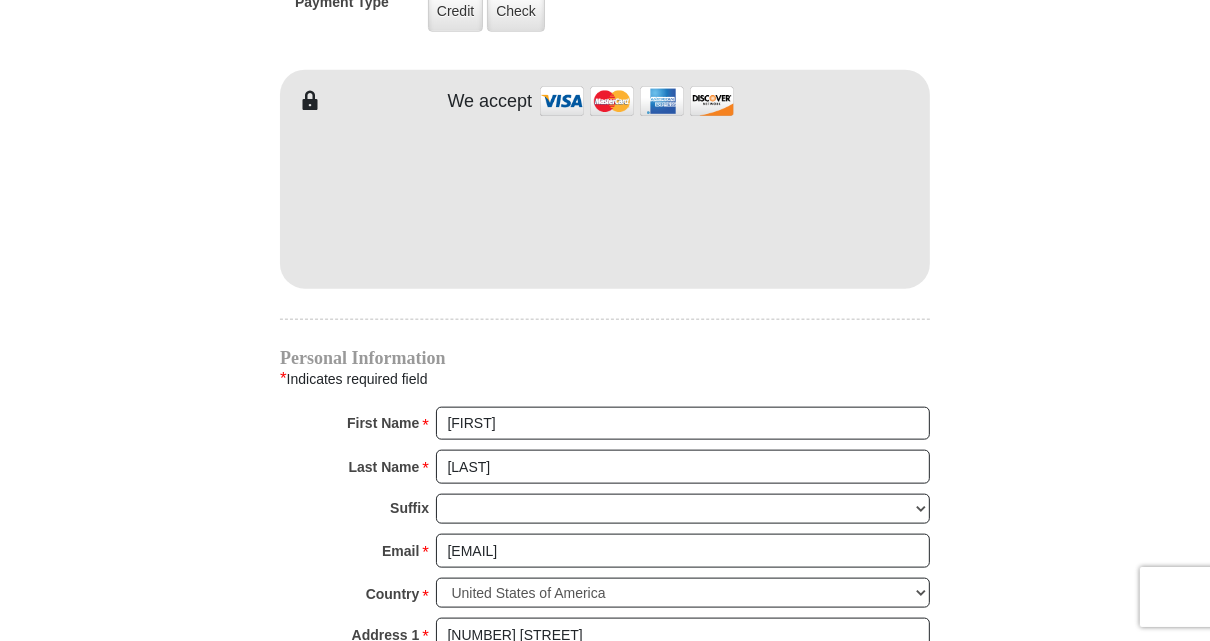 type on "VAN" 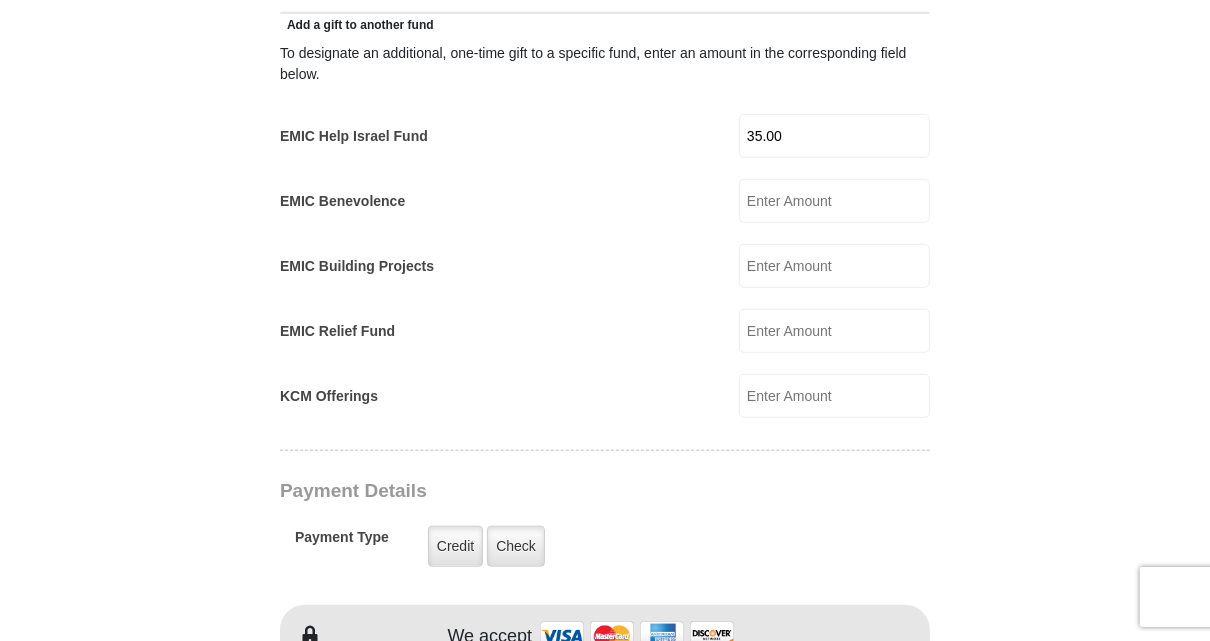 scroll, scrollTop: 1000, scrollLeft: 0, axis: vertical 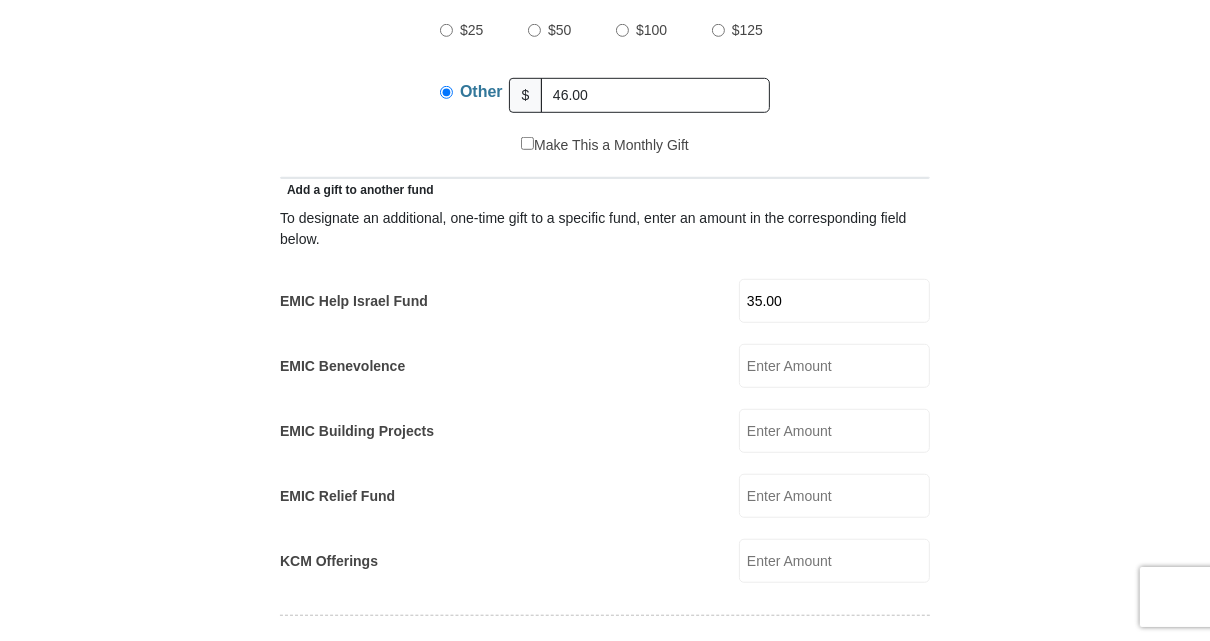 click on "35.00" at bounding box center (834, 301) 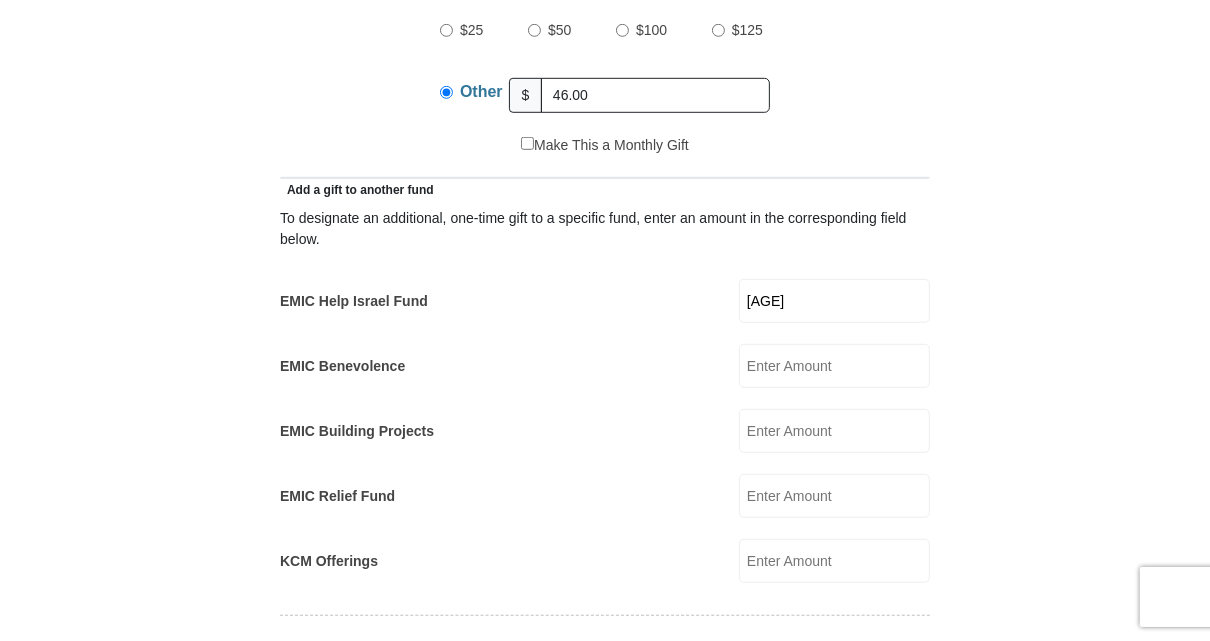 type on "3" 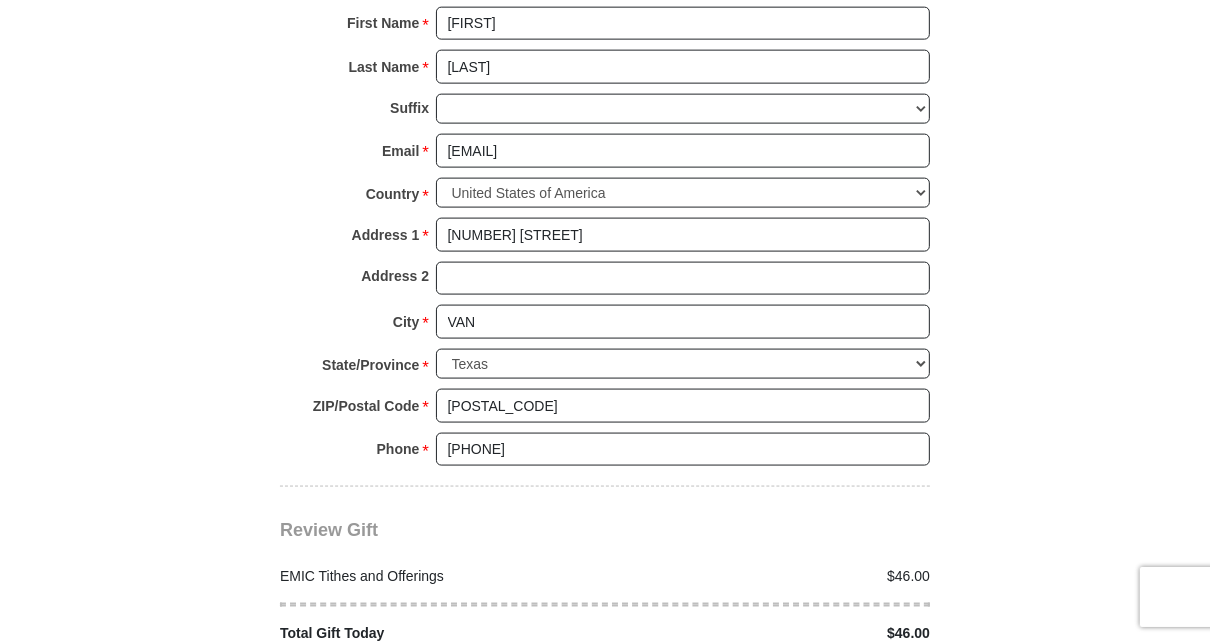 scroll, scrollTop: 2400, scrollLeft: 0, axis: vertical 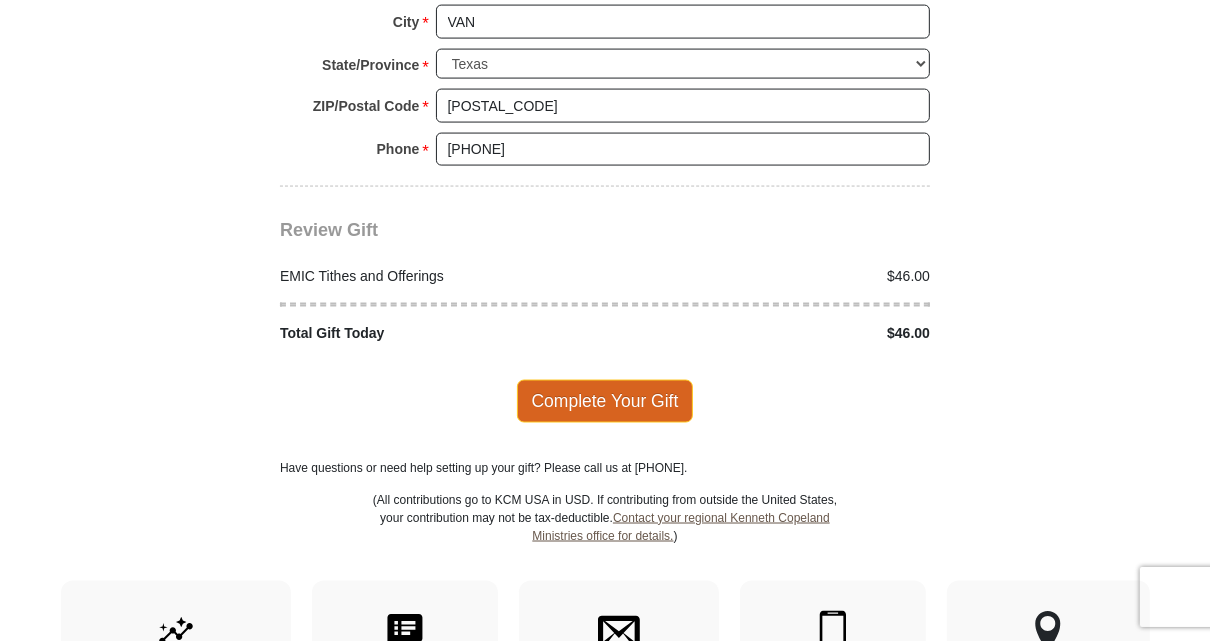 type 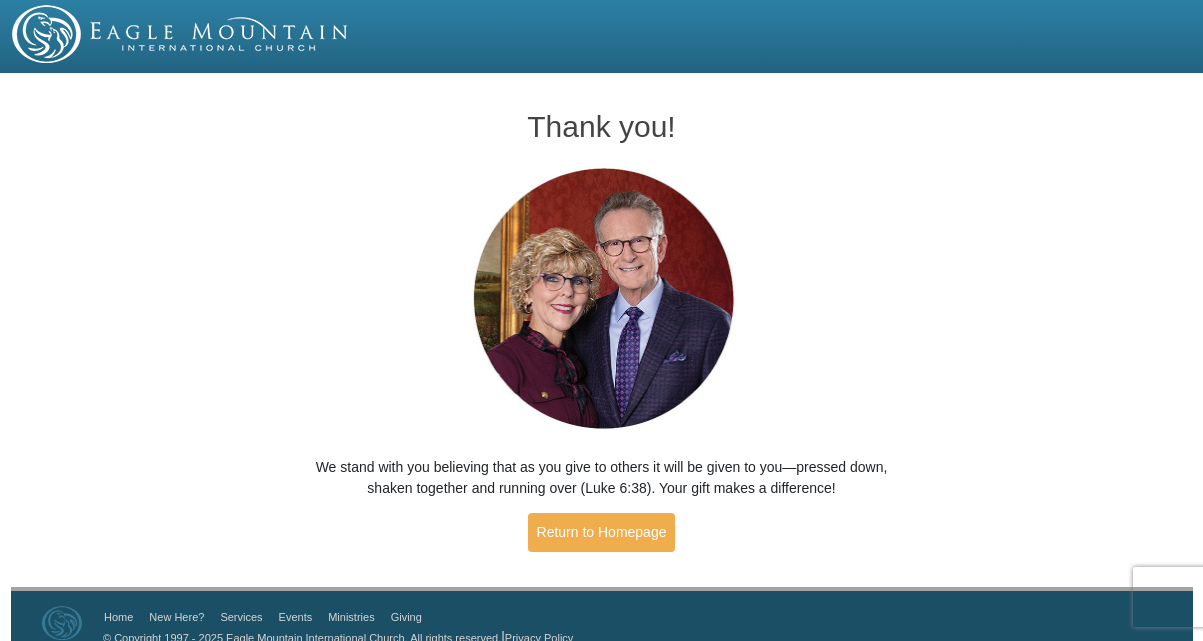 scroll, scrollTop: 0, scrollLeft: 0, axis: both 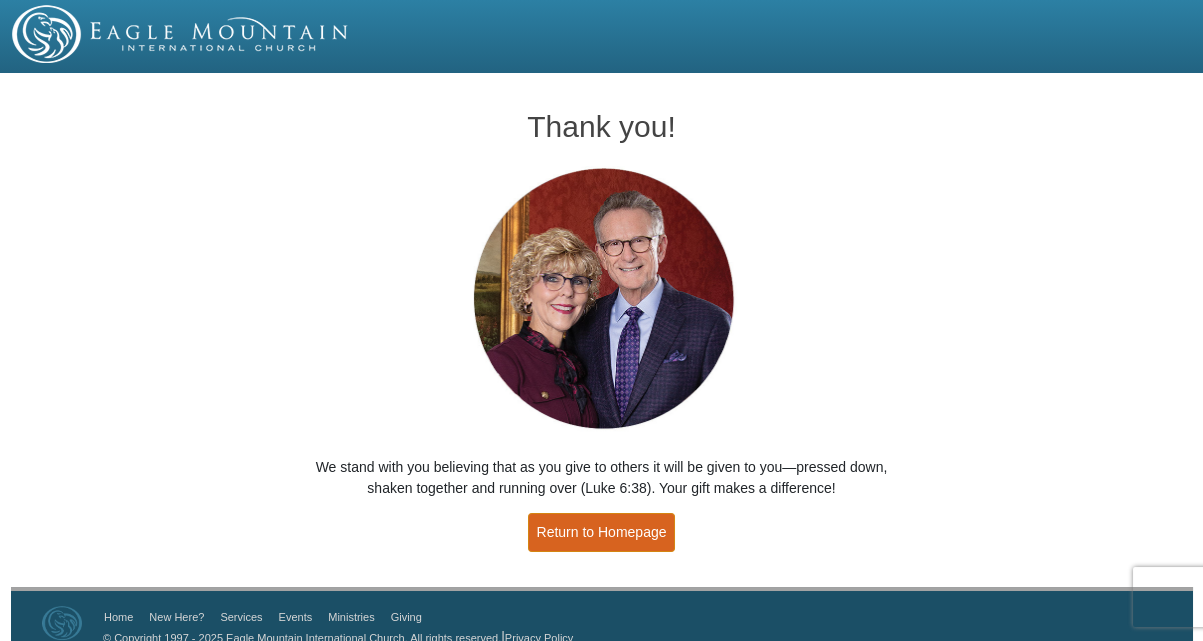 click on "Return to Homepage" at bounding box center (602, 532) 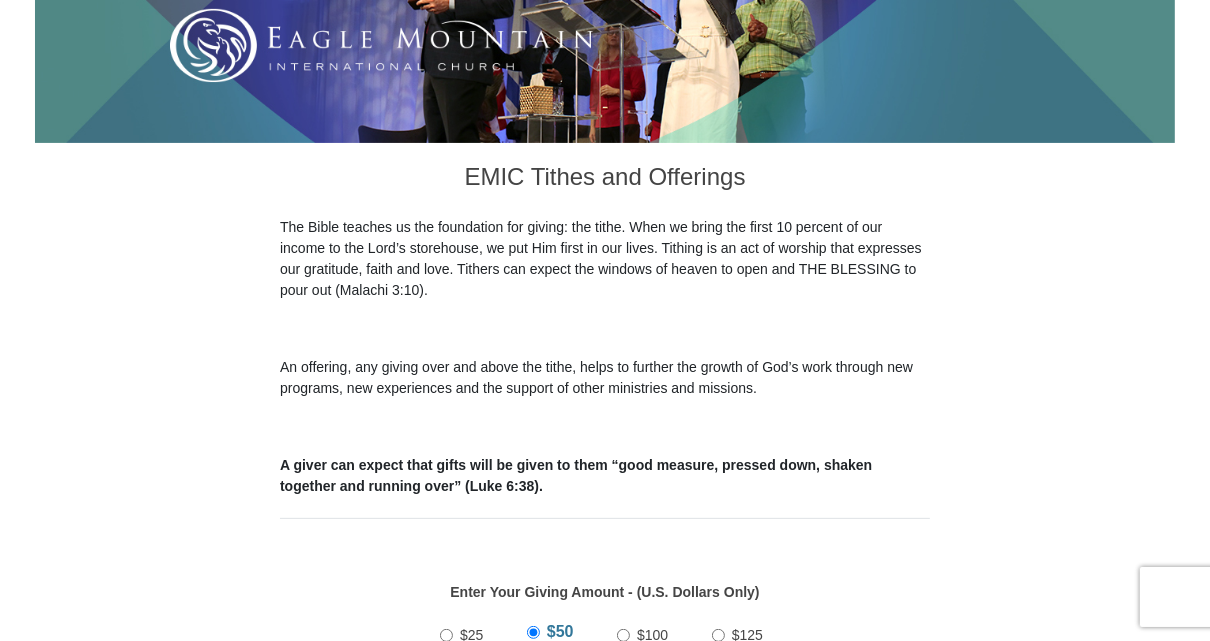 scroll, scrollTop: 399, scrollLeft: 0, axis: vertical 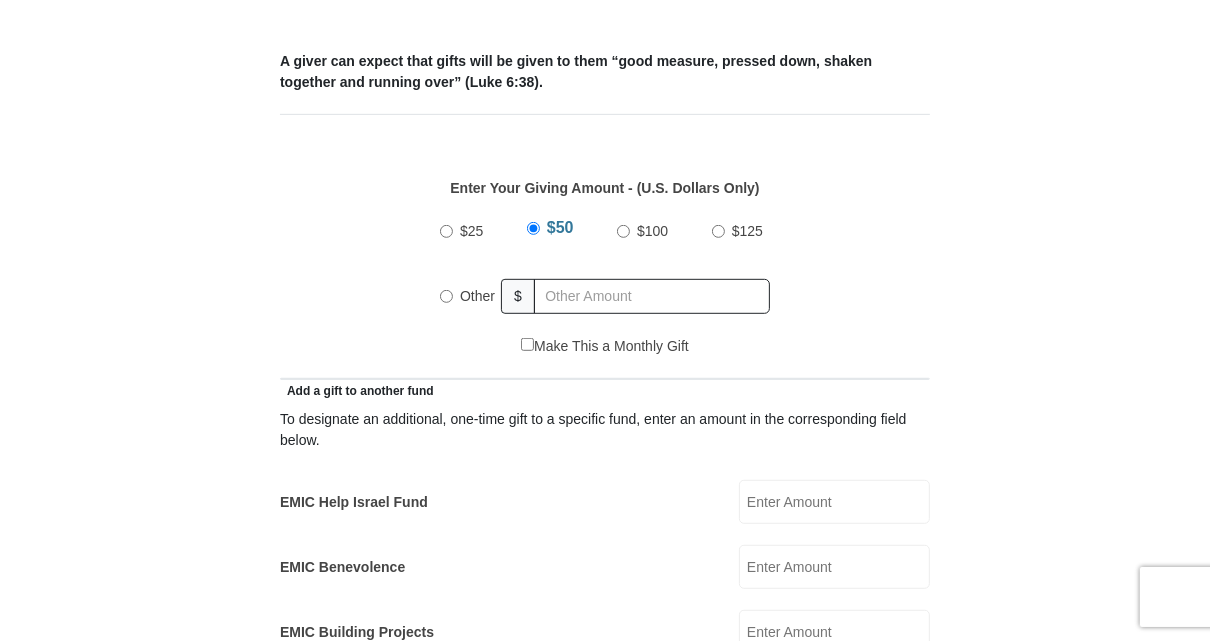 click on "$100" at bounding box center [623, 231] 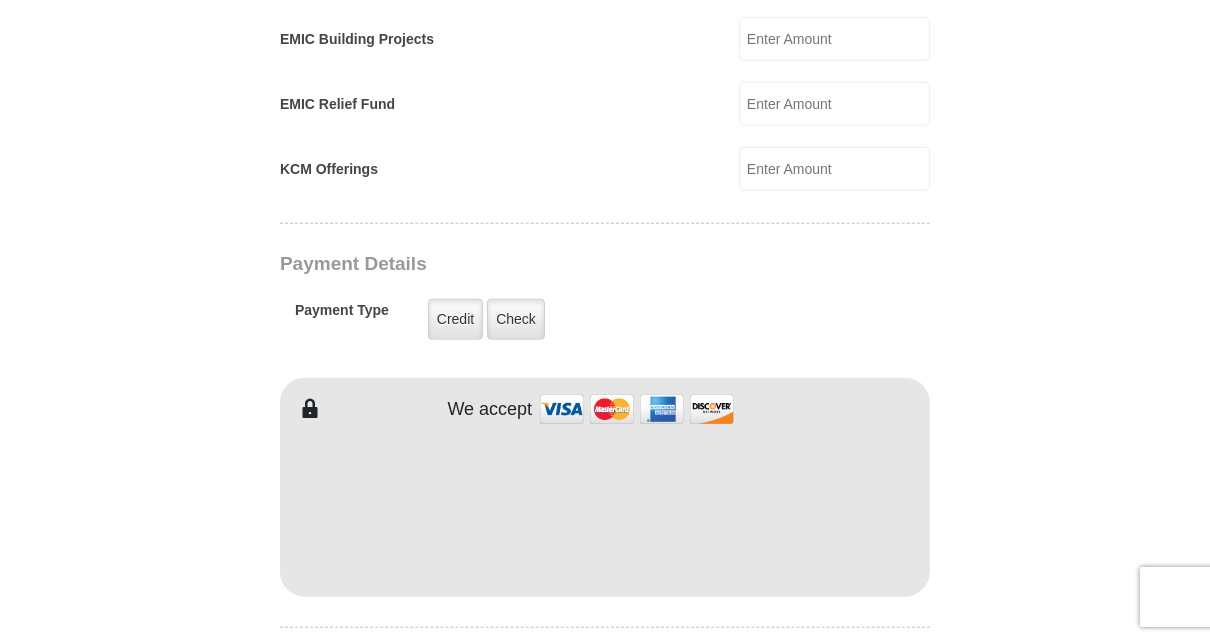 scroll, scrollTop: 1400, scrollLeft: 0, axis: vertical 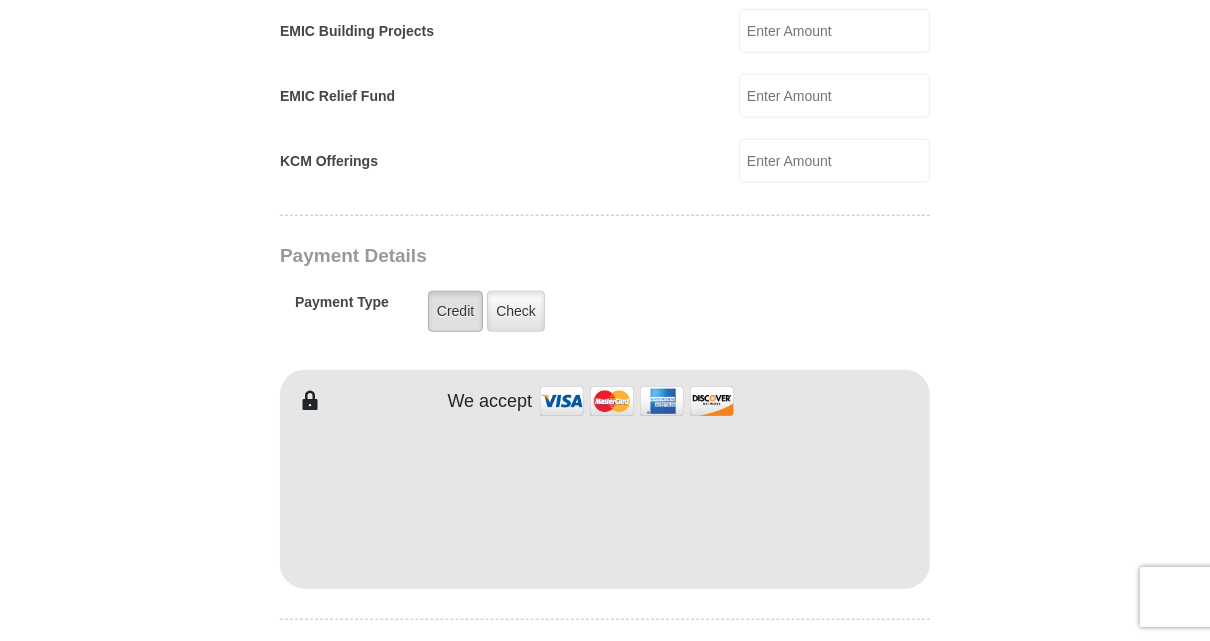 click on "Credit" at bounding box center [455, 311] 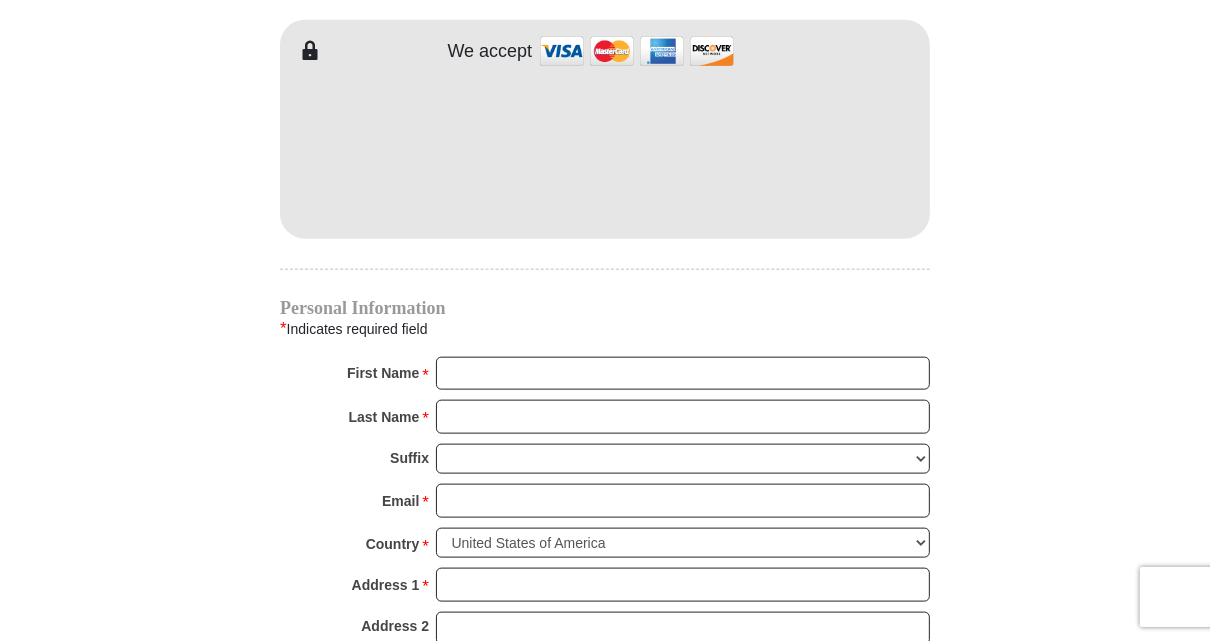 scroll, scrollTop: 1800, scrollLeft: 0, axis: vertical 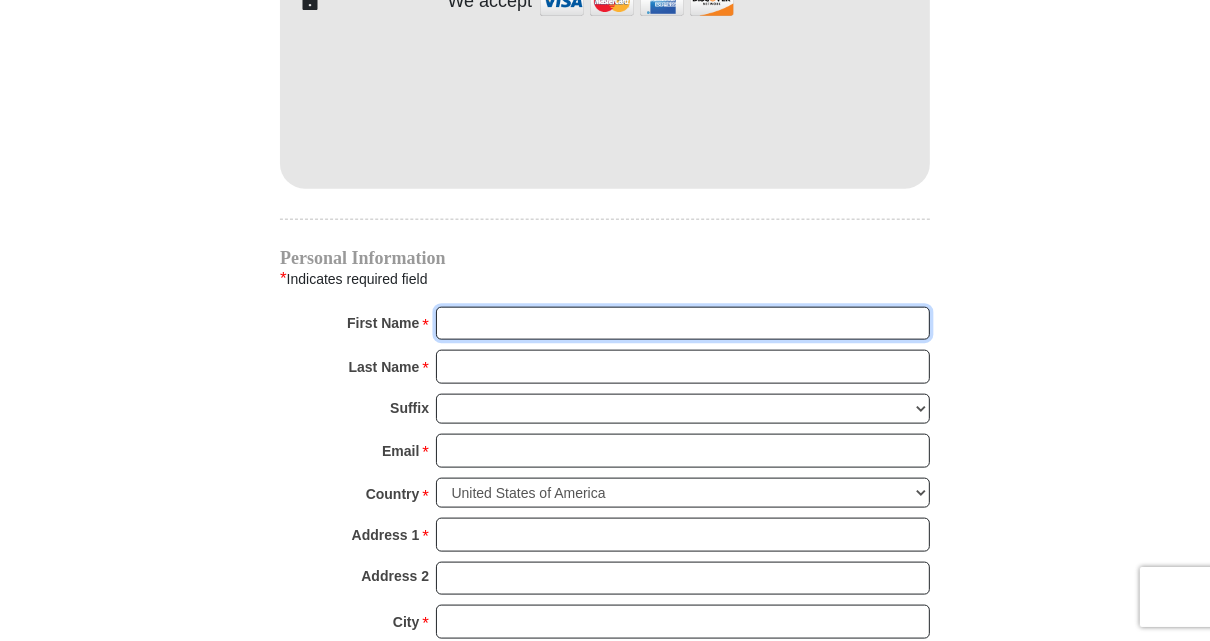 click on "First Name
*" at bounding box center [683, 324] 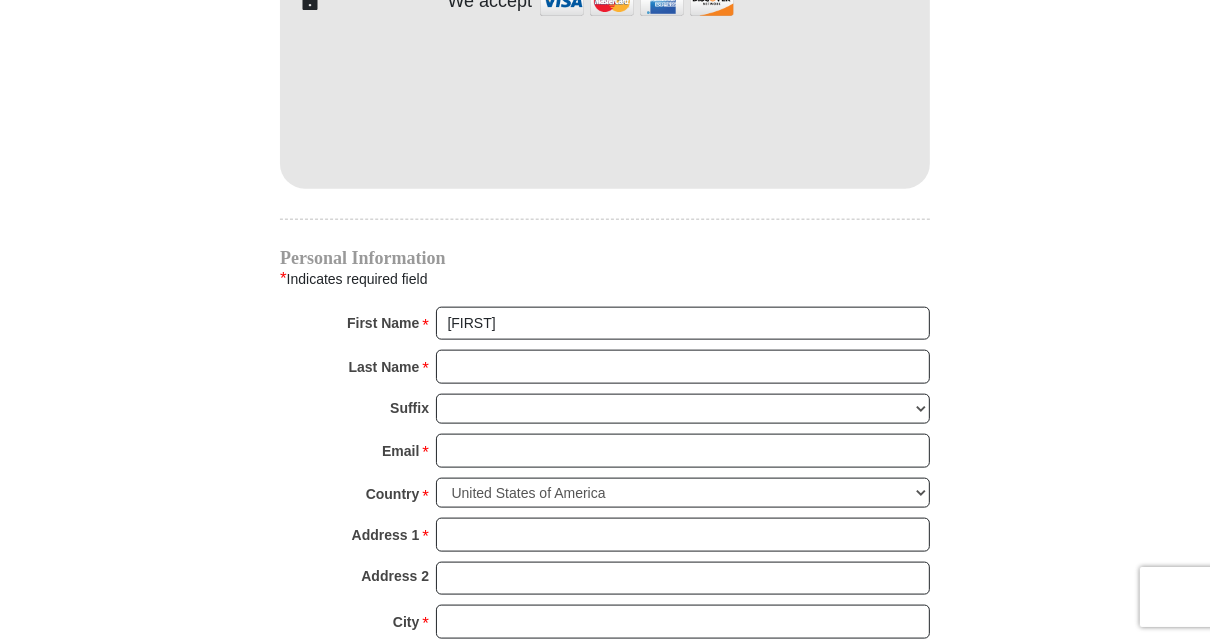 type on "46.00" 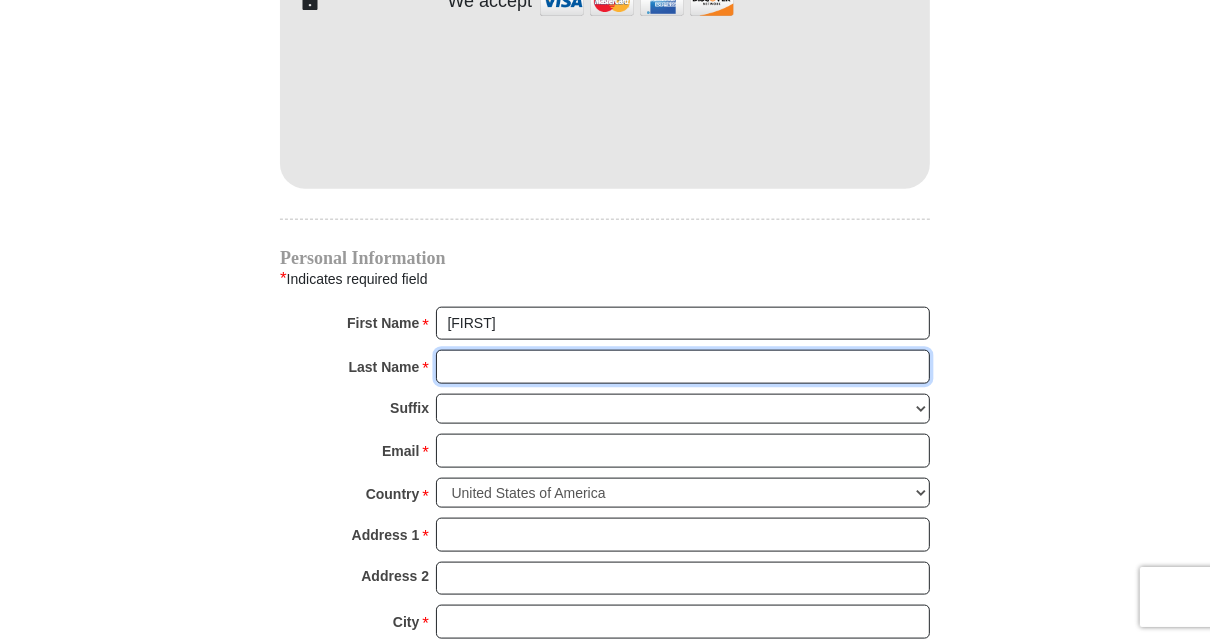 type on "Ousley" 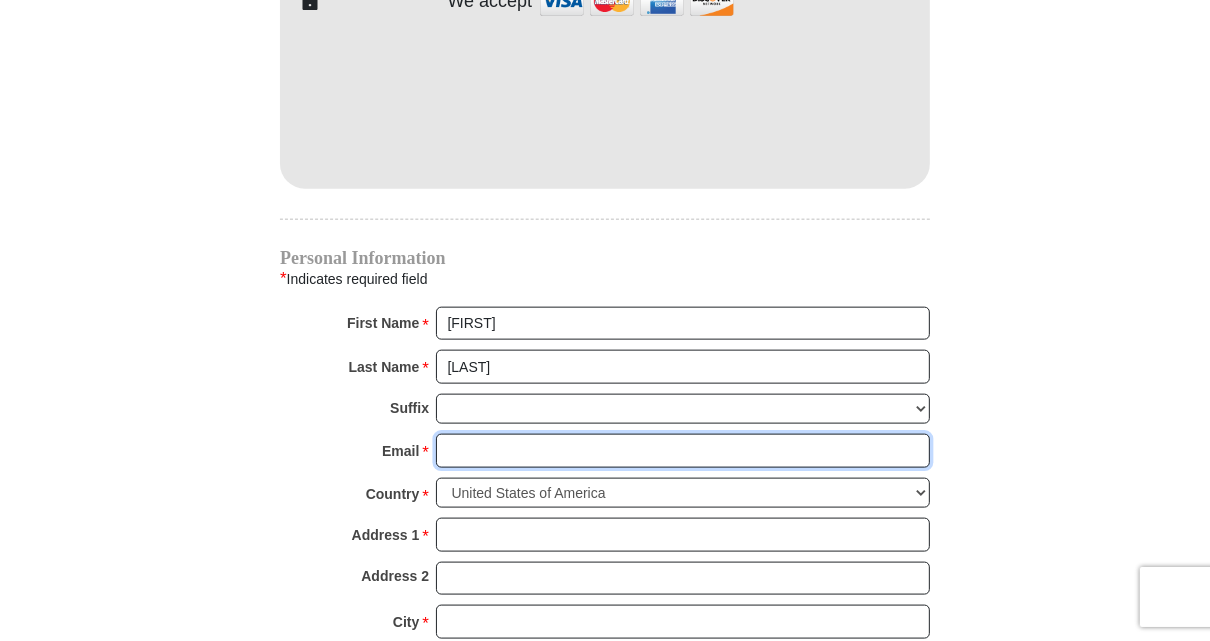 type on "cindyousley@aol.com" 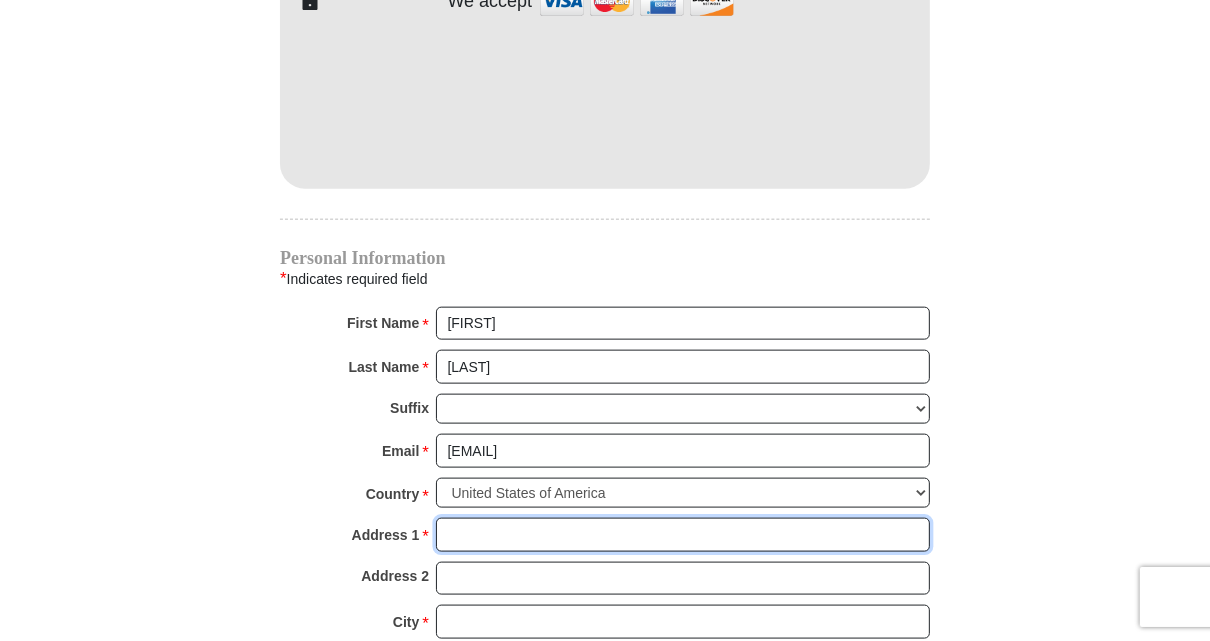 type on "199 West Kansas Street" 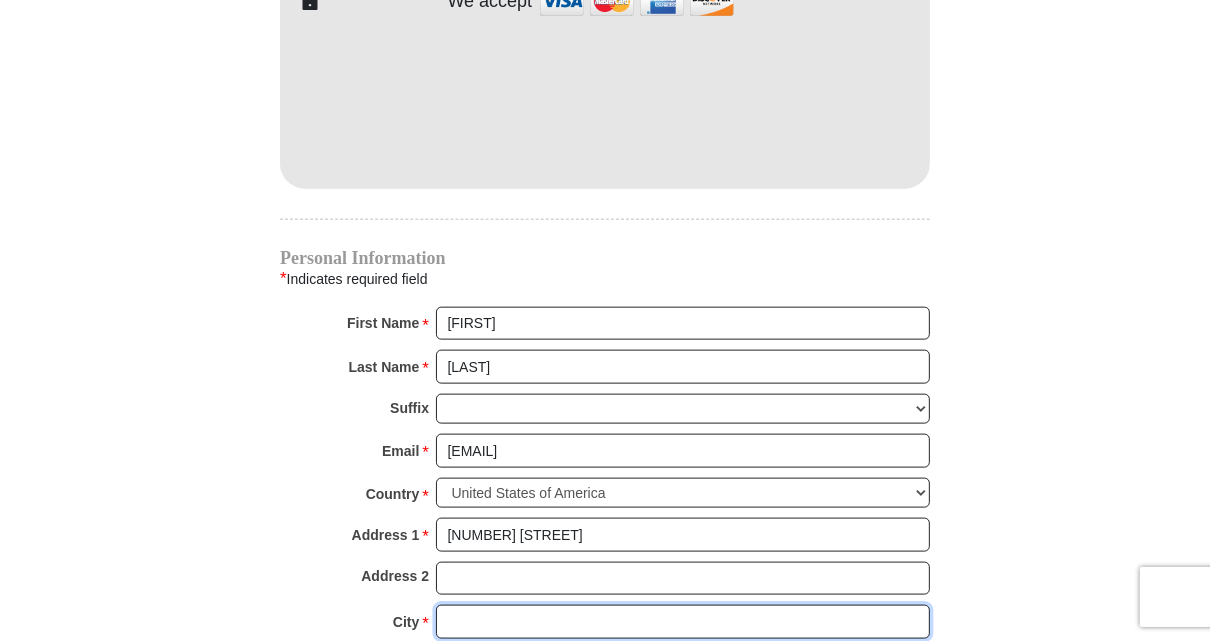 type on "VAN" 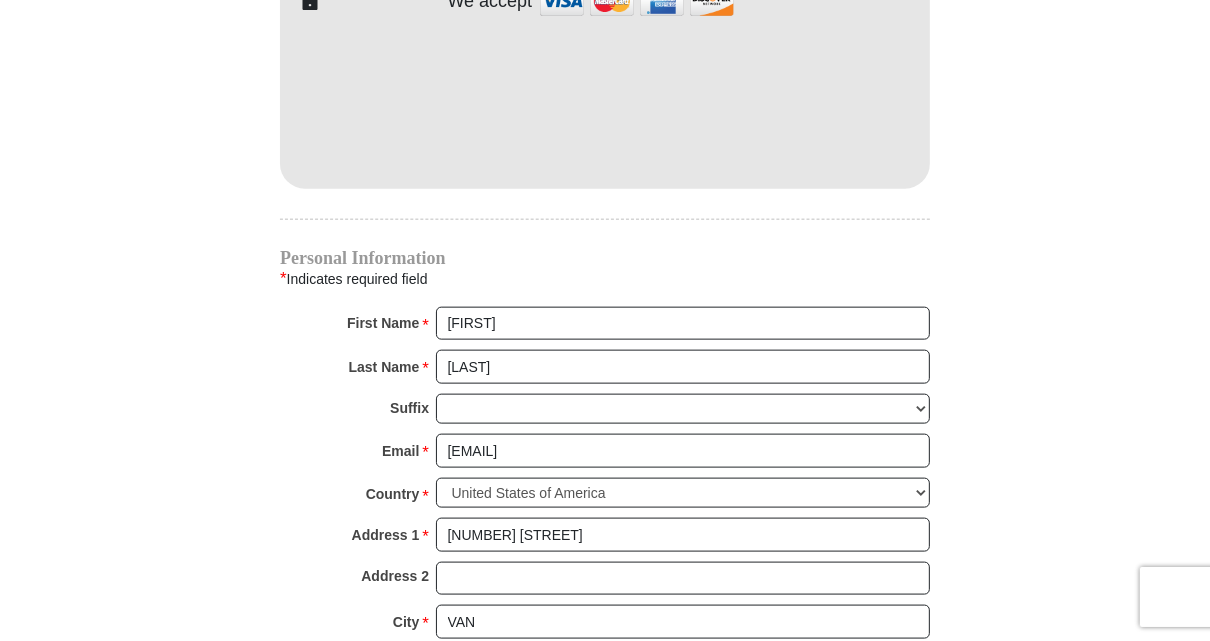 select on "TX" 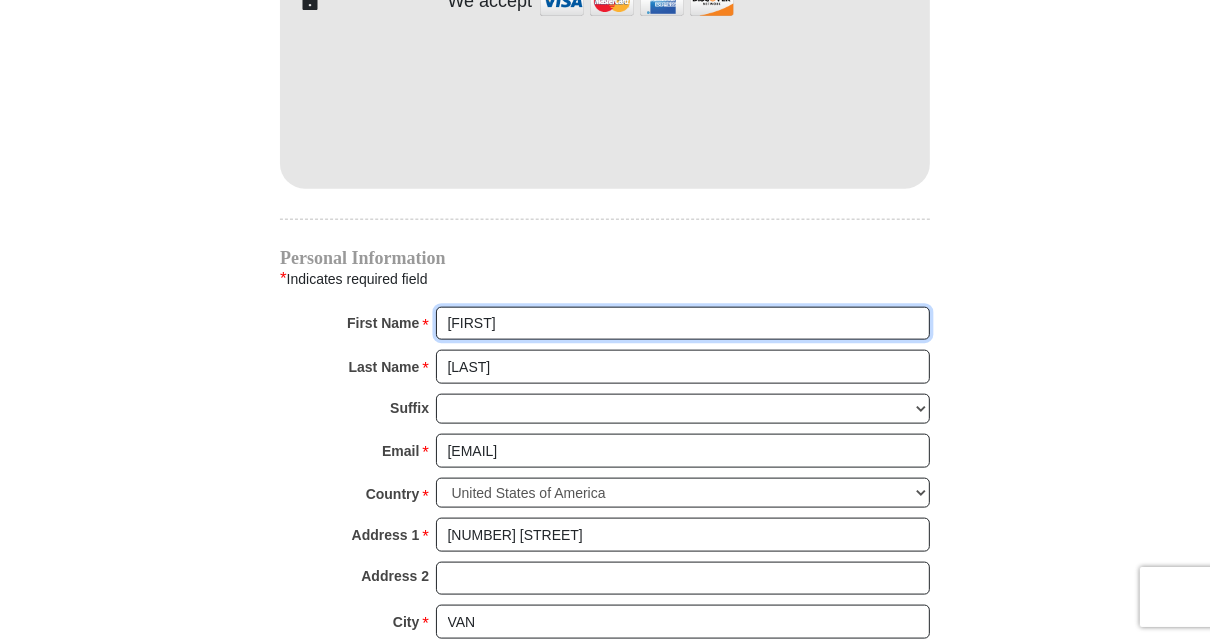 radio on "true" 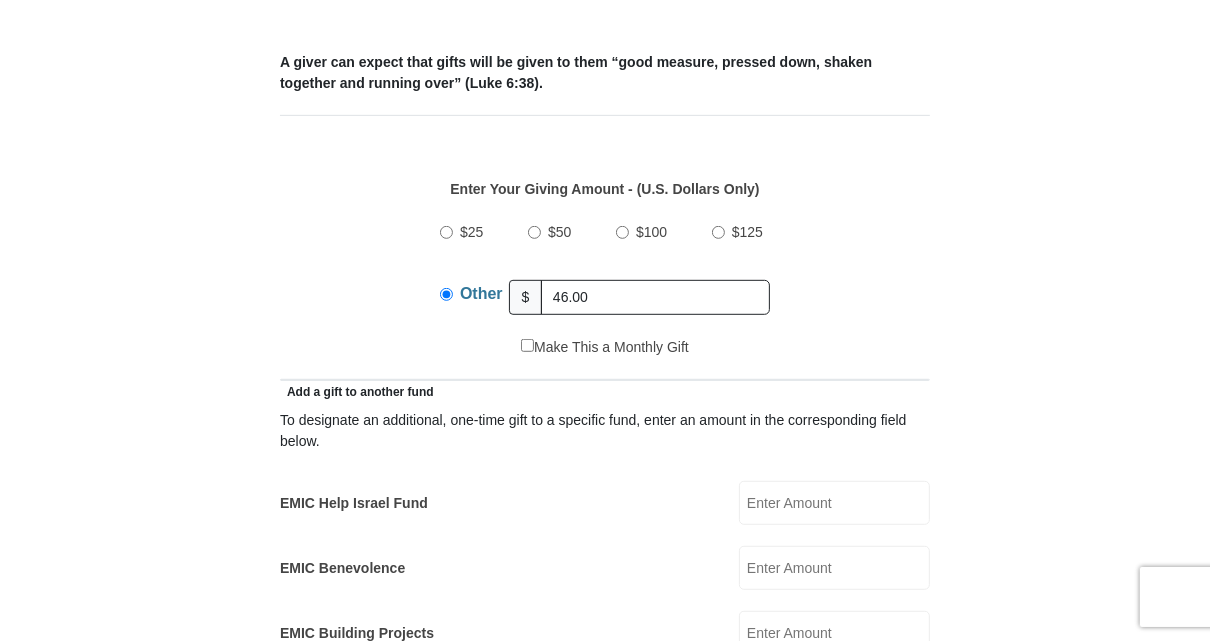 scroll, scrollTop: 900, scrollLeft: 0, axis: vertical 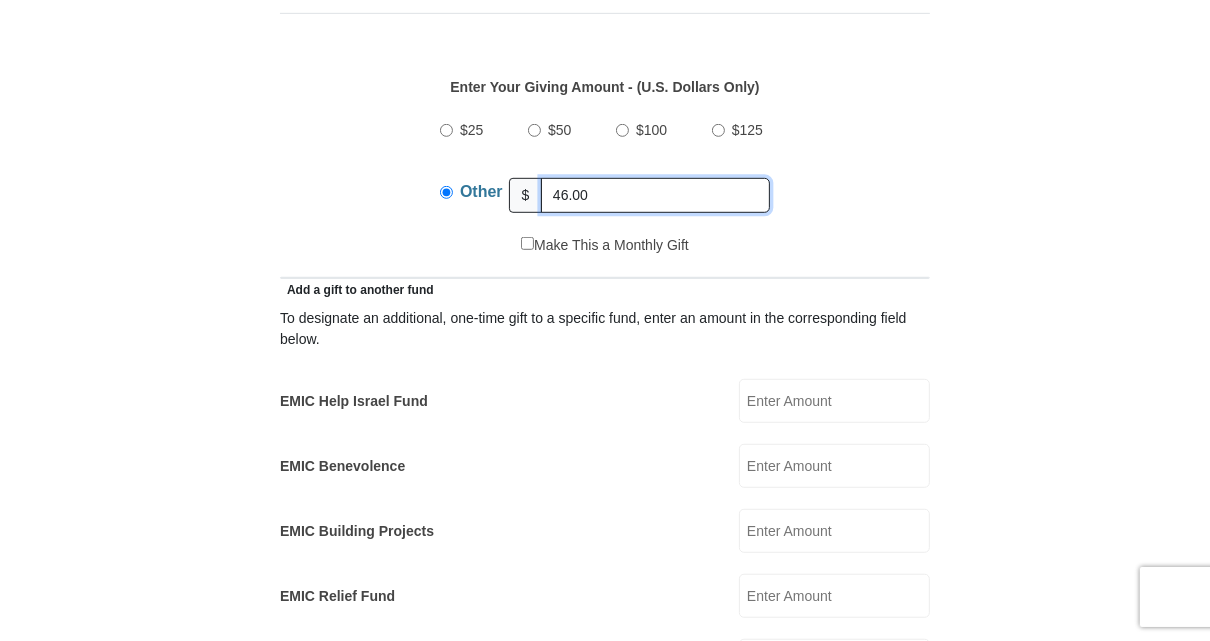 click on "46.00" at bounding box center [655, 195] 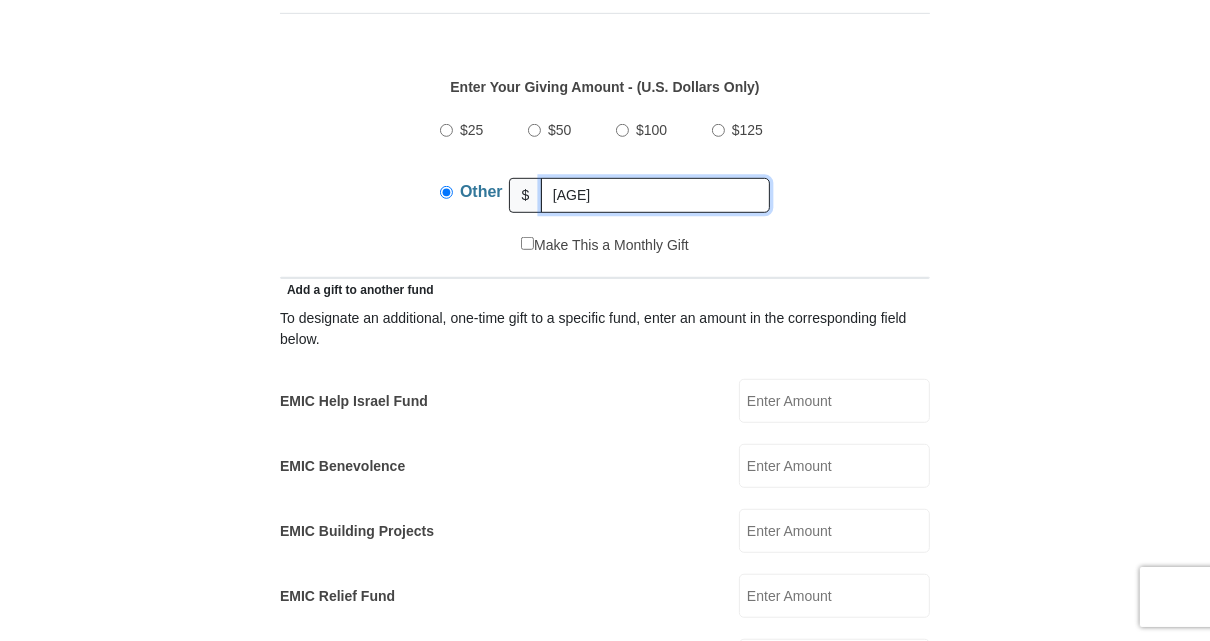 type on "4" 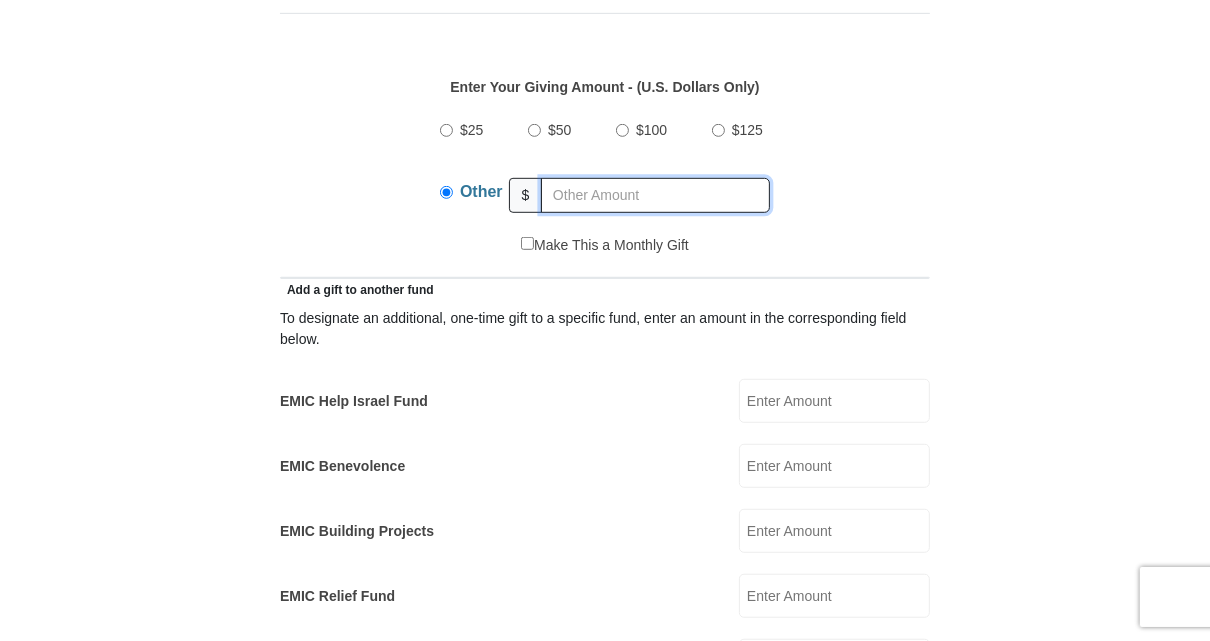 type 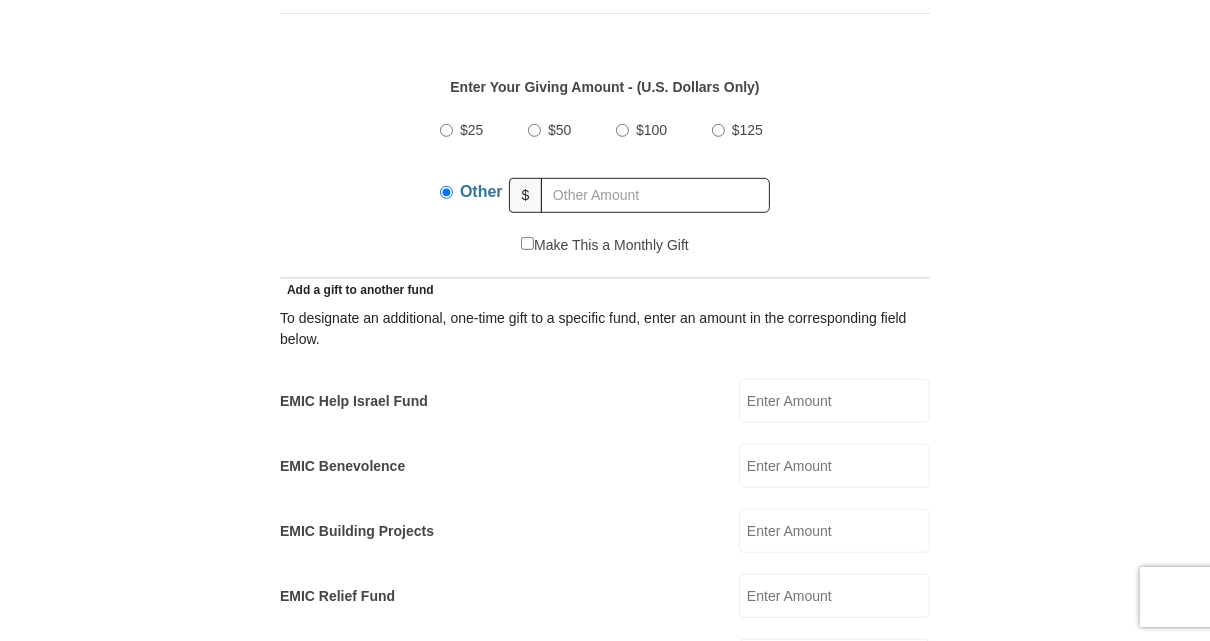 click on "$100" at bounding box center [622, 130] 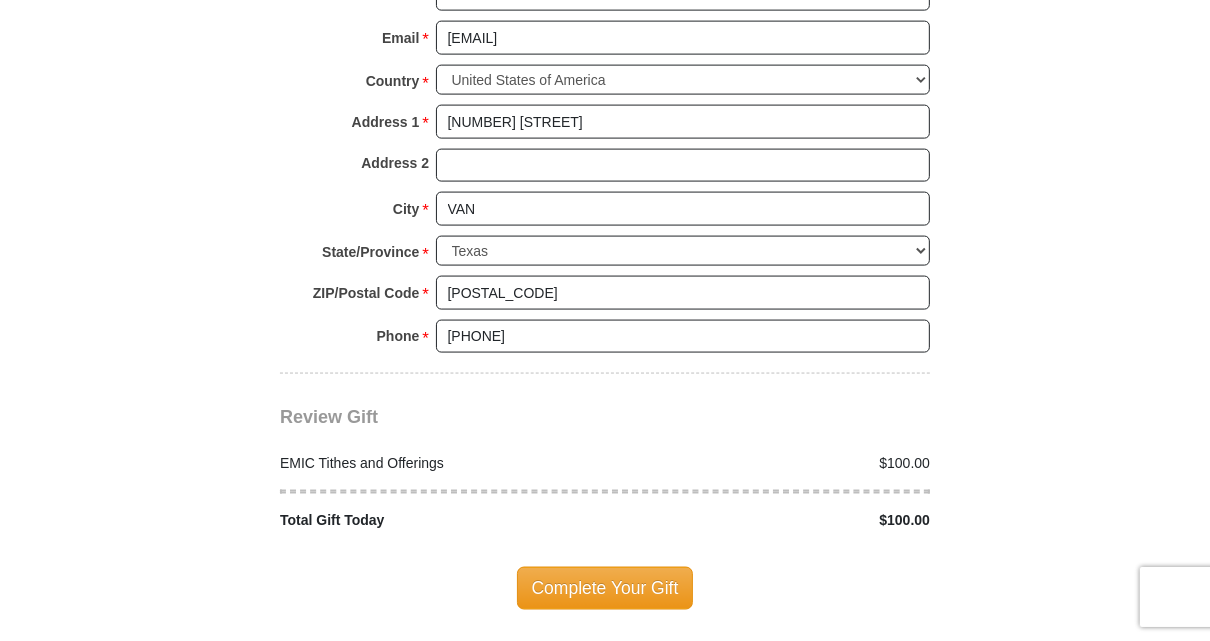scroll, scrollTop: 2299, scrollLeft: 0, axis: vertical 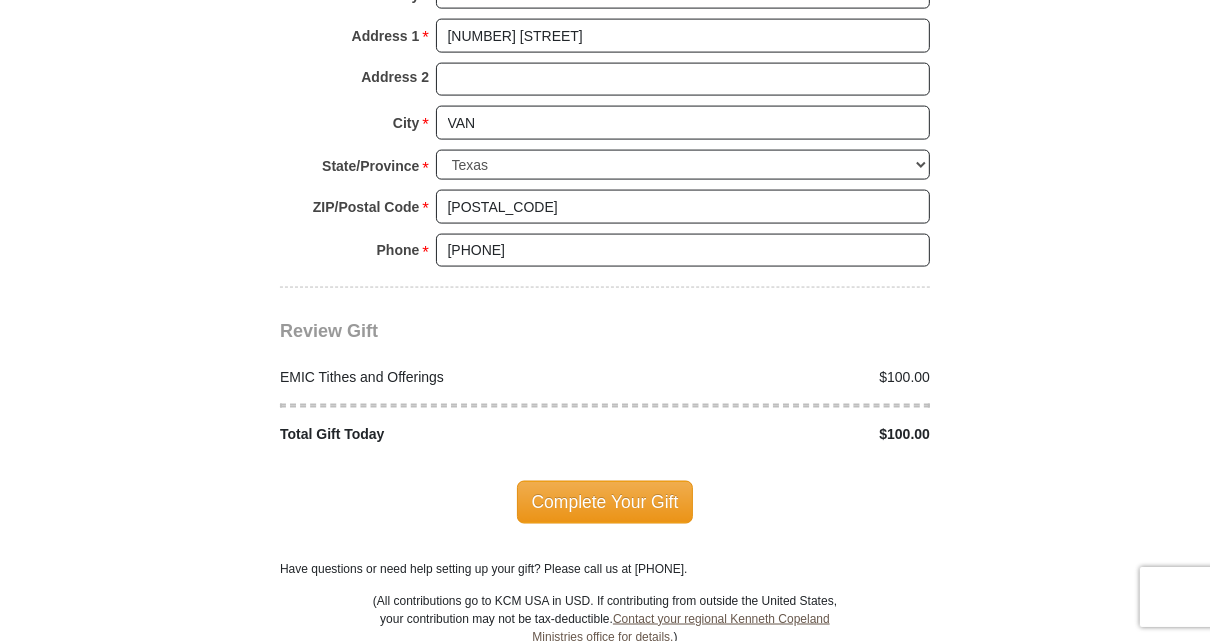 click on "Complete Your Gift" at bounding box center (605, 502) 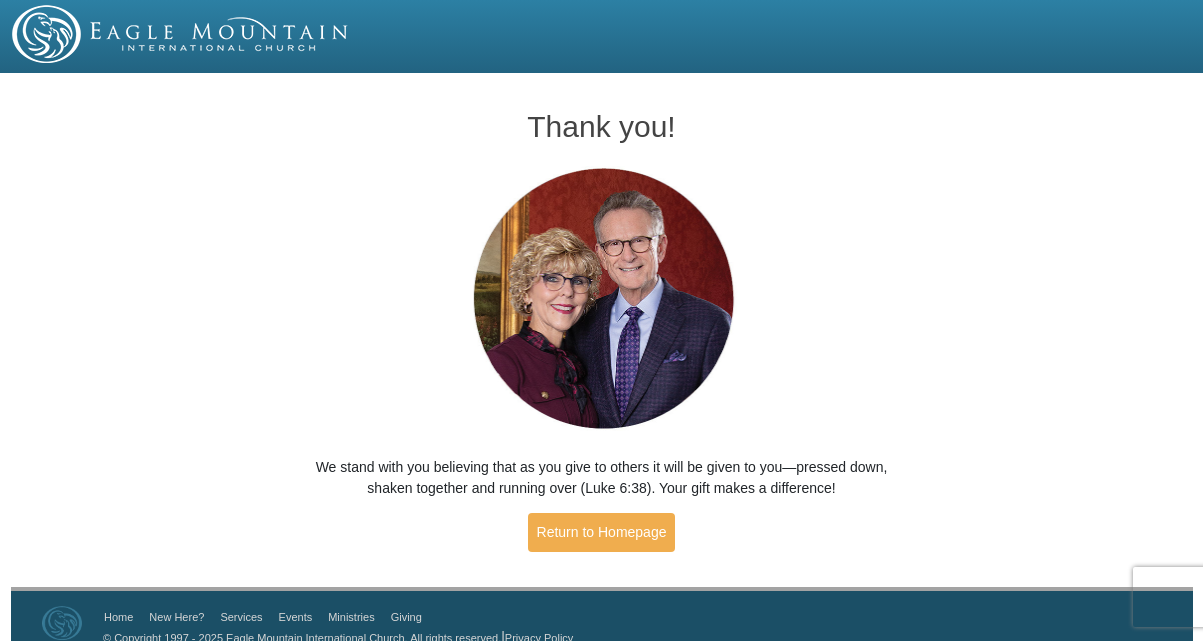 scroll, scrollTop: 0, scrollLeft: 0, axis: both 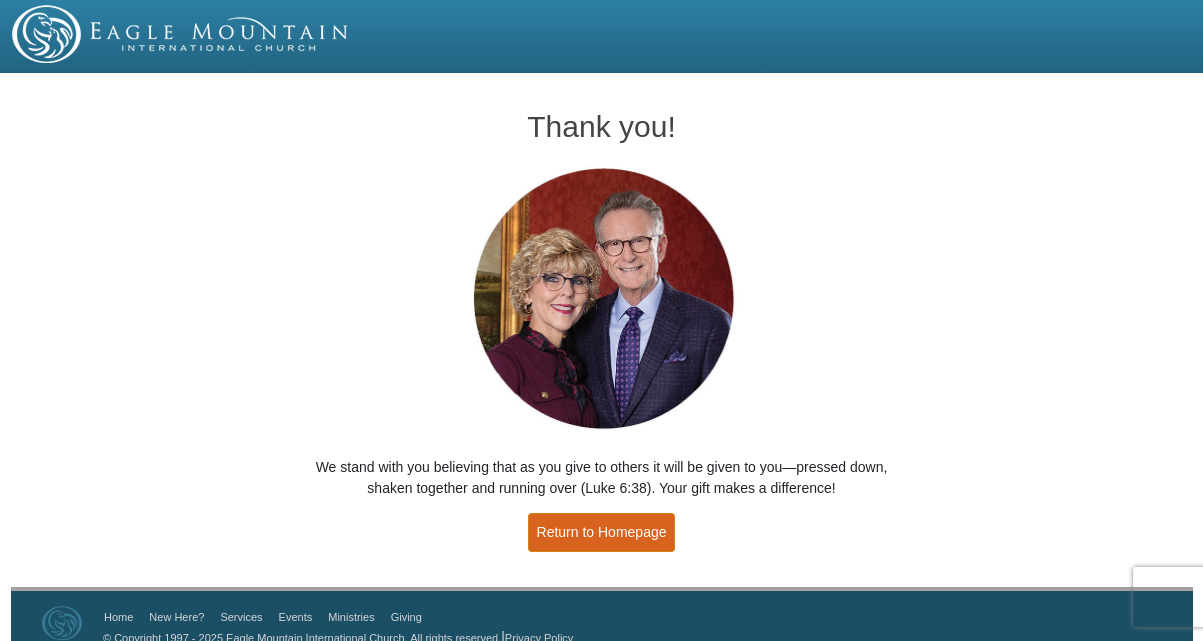 click on "Return to Homepage" at bounding box center (602, 532) 